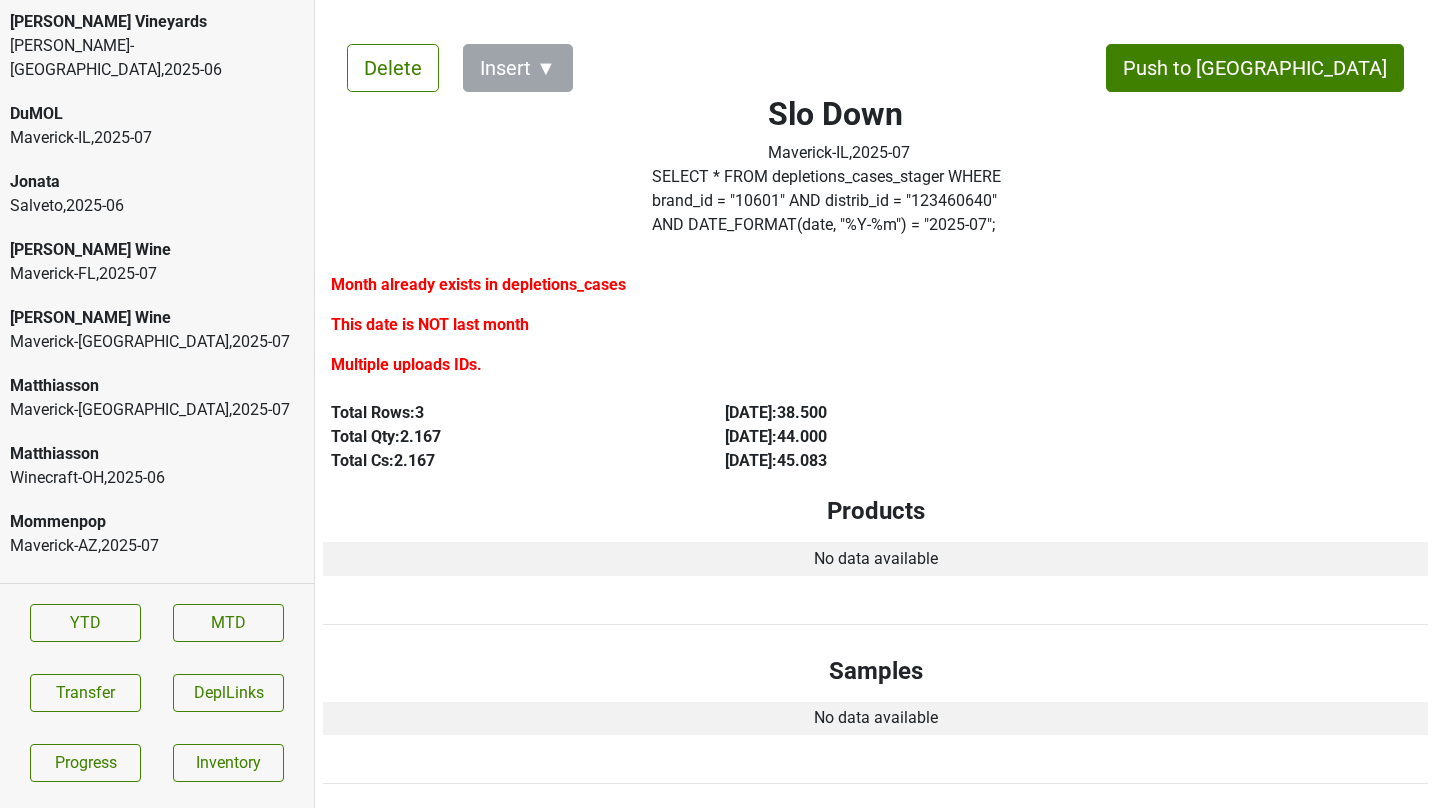 scroll, scrollTop: 0, scrollLeft: 0, axis: both 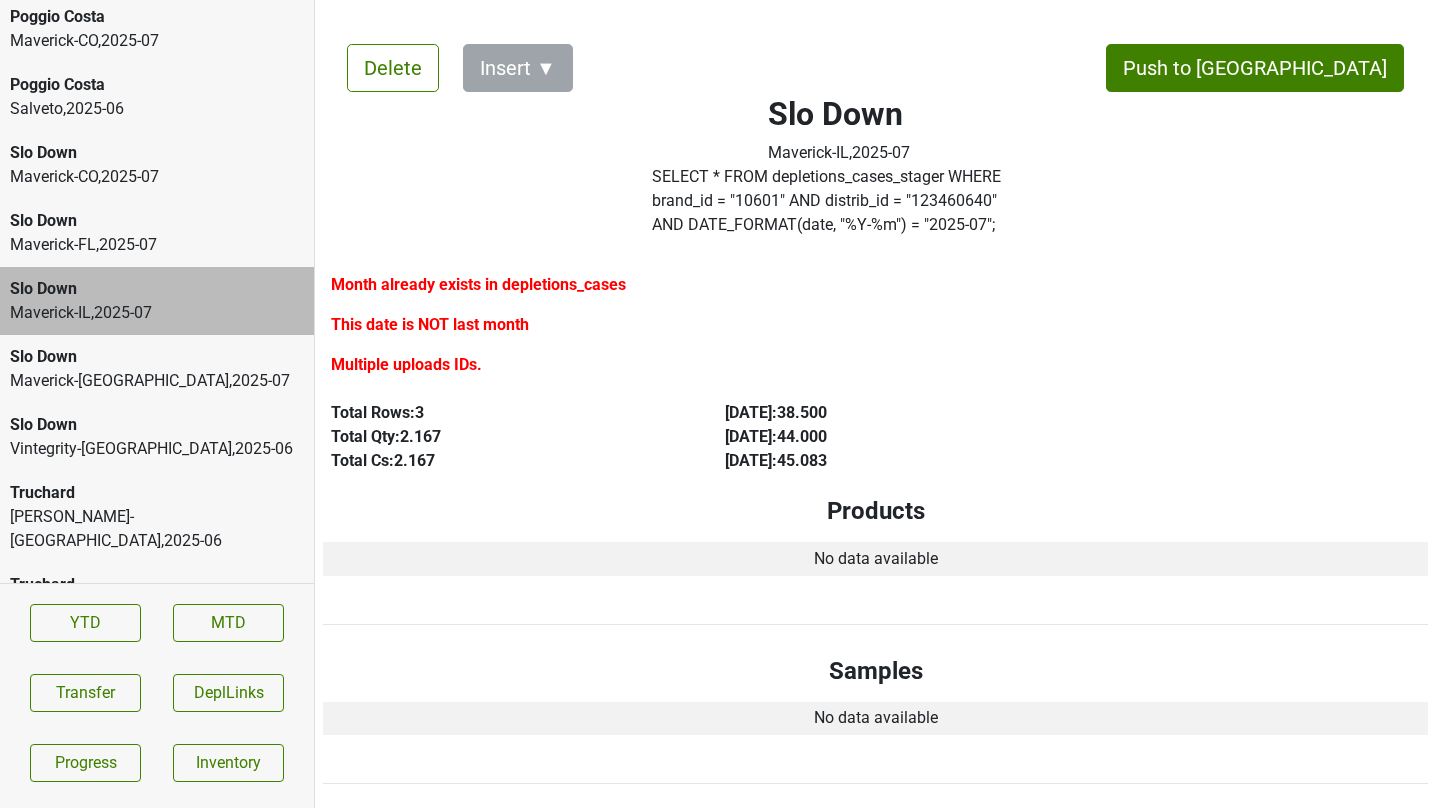 click on "Slo Down Vintegrity-MO ,  2025 - 06" at bounding box center (157, 437) 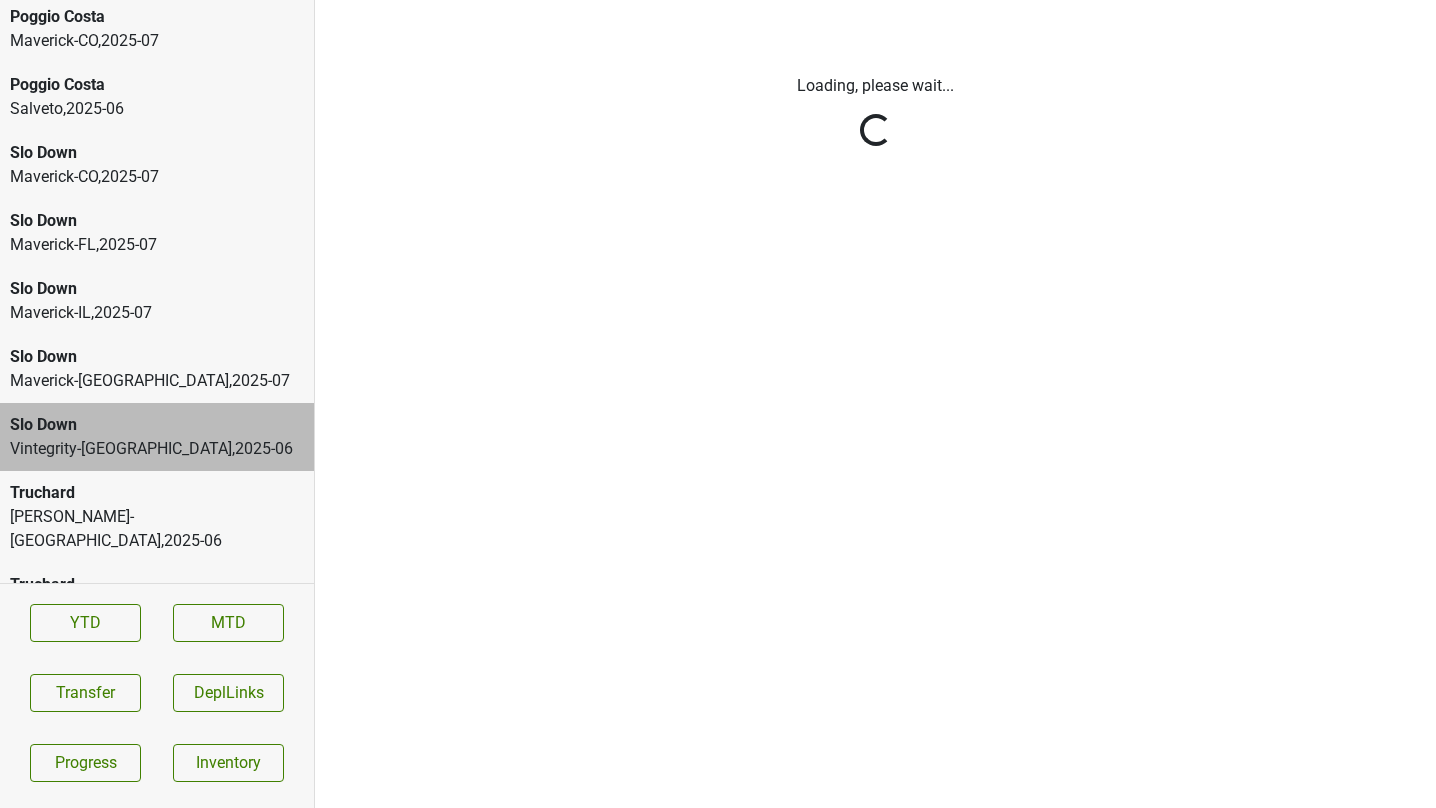 click on "Buehler Vineyards Martignetti-NH ,  2025 - 06 DuMOL Maverick-IL ,  2025 - 07 Jonata Salveto ,  2025 - 06 Mary Taylor Wine Maverick-FL ,  2025 - 07 Mary Taylor Wine Maverick-TX ,  2025 - 07 Matthiasson Maverick-TX ,  2025 - 07 Matthiasson Winecraft-OH ,  2025 - 06 Mommenpop Maverick-AZ ,  2025 - 07 Mommenpop Maverick-TX ,  2025 - 07 Natterjack Johnson Bros-FL ,  2025 - 07 Natterjack Maverick-IL ,  2025 - 07 Natterjack Maverick-MN ,  2025 - 07 Peter Michael RNDC-WY ,  2025 - 06 Poggio Costa Maverick-CO ,  2025 - 07 Poggio Costa Salveto ,  2025 - 06 Slo Down Maverick-CO ,  2025 - 07 Slo Down Maverick-FL ,  2025 - 07 Slo Down Maverick-IL ,  2025 - 07 Slo Down Maverick-TX ,  2025 - 07 Slo Down Vintegrity-MO ,  2025 - 06 Truchard Martignetti-NH ,  2025 - 06 Truchard Monterey-CA ,  2025 - 06 YTD MTD Transfer DeplLinks Progress Inventory Distributors List Loading, please wait..." at bounding box center (718, 0) 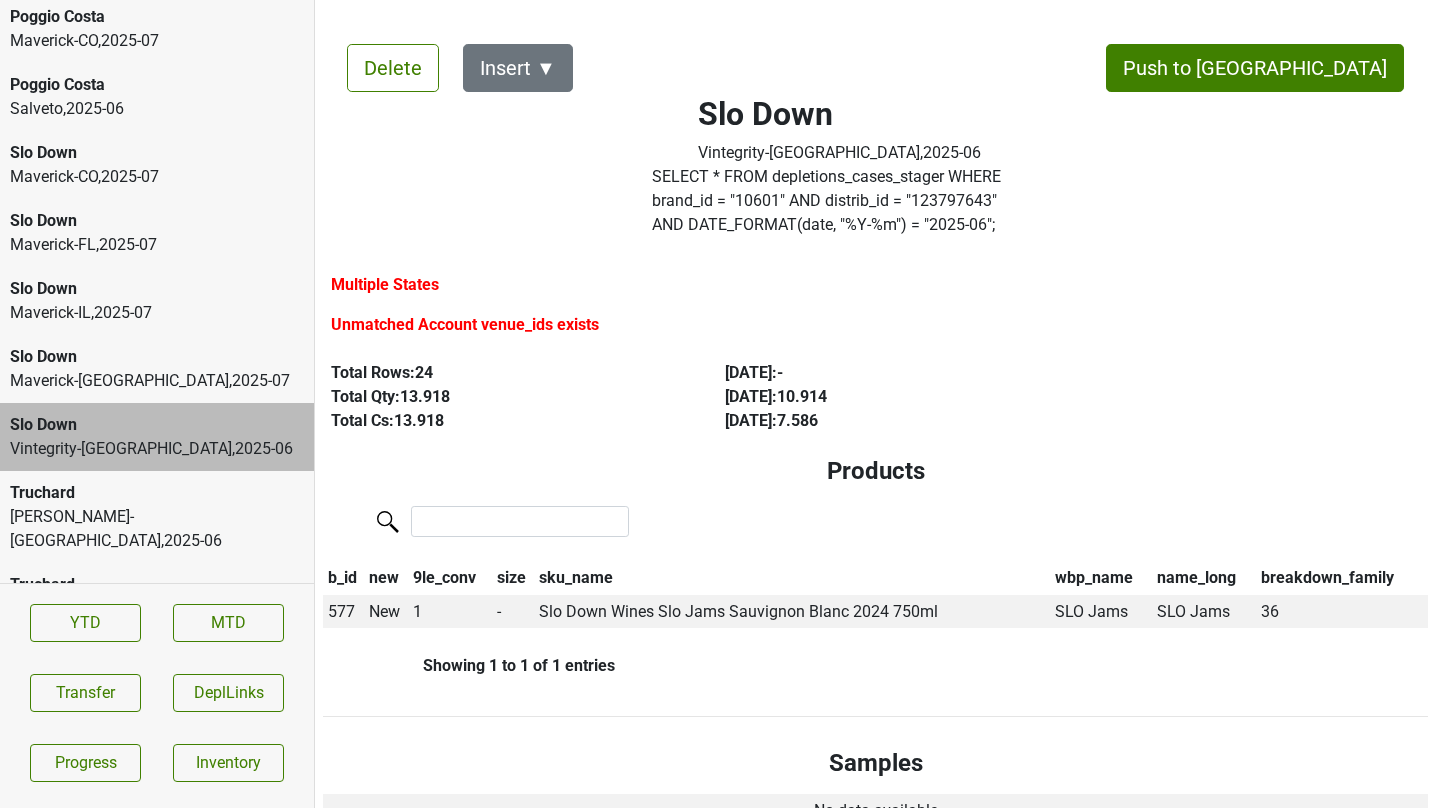 click on "Martignetti-NH ,  2025 - 06" at bounding box center (157, 529) 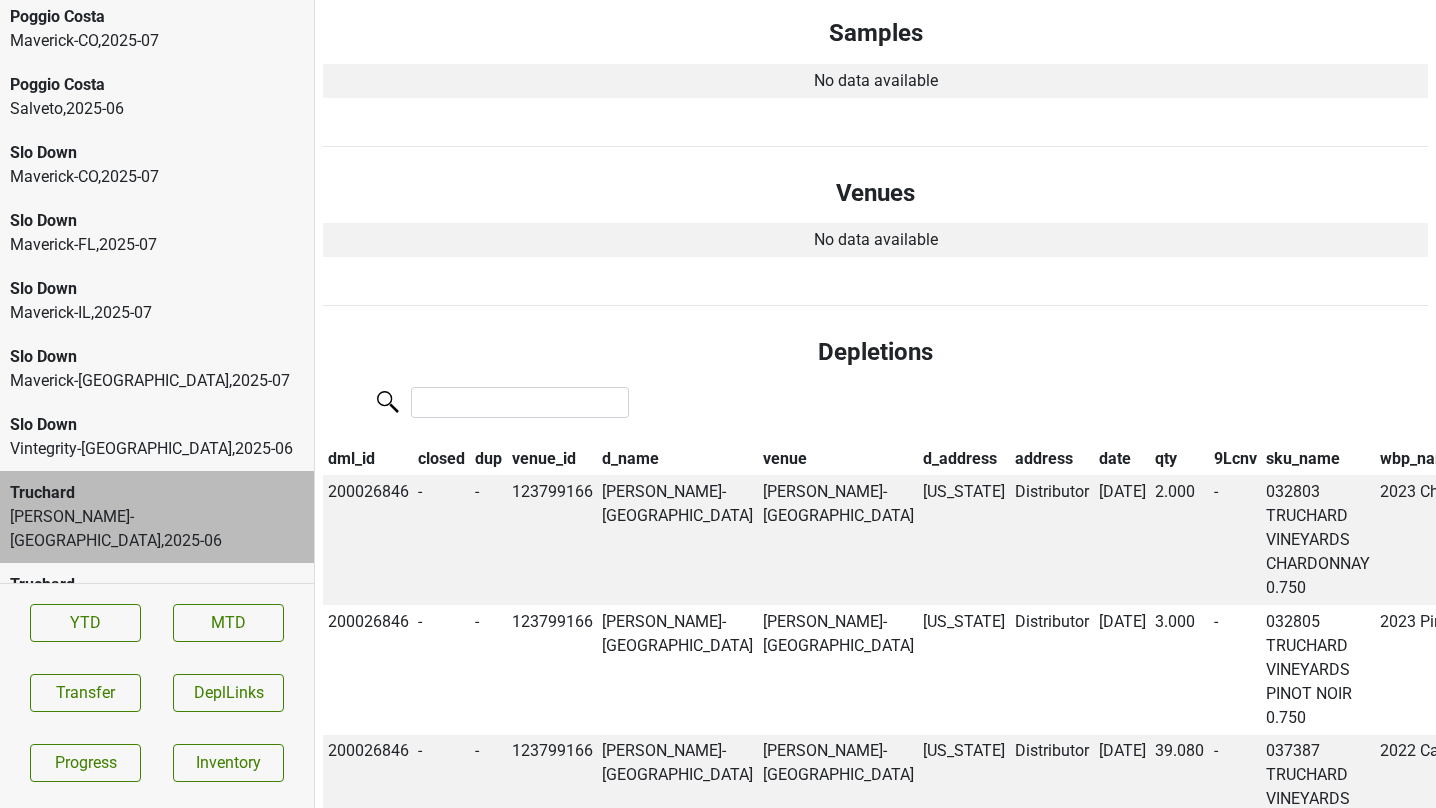 scroll, scrollTop: 840, scrollLeft: 0, axis: vertical 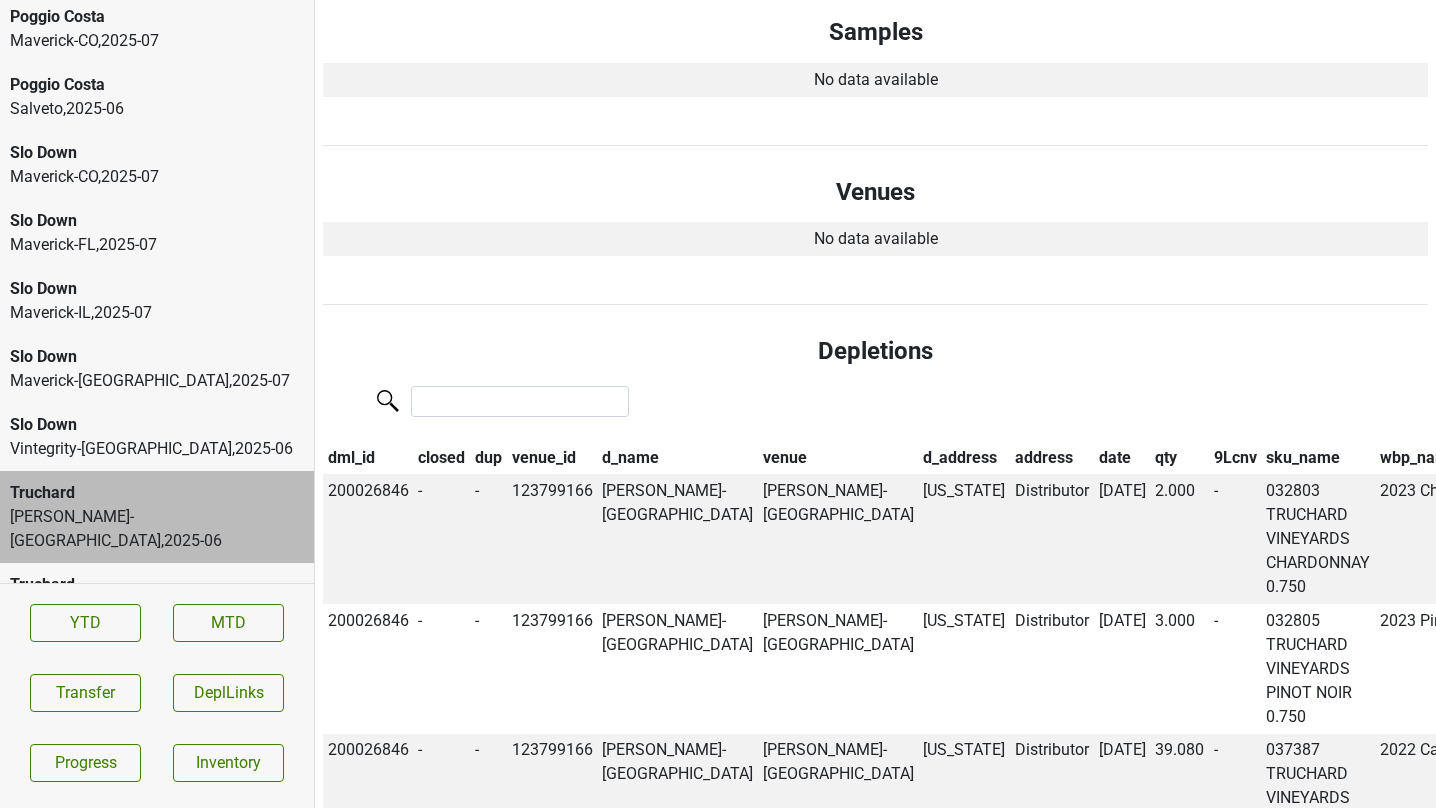 click on "qty" at bounding box center (1179, 458) 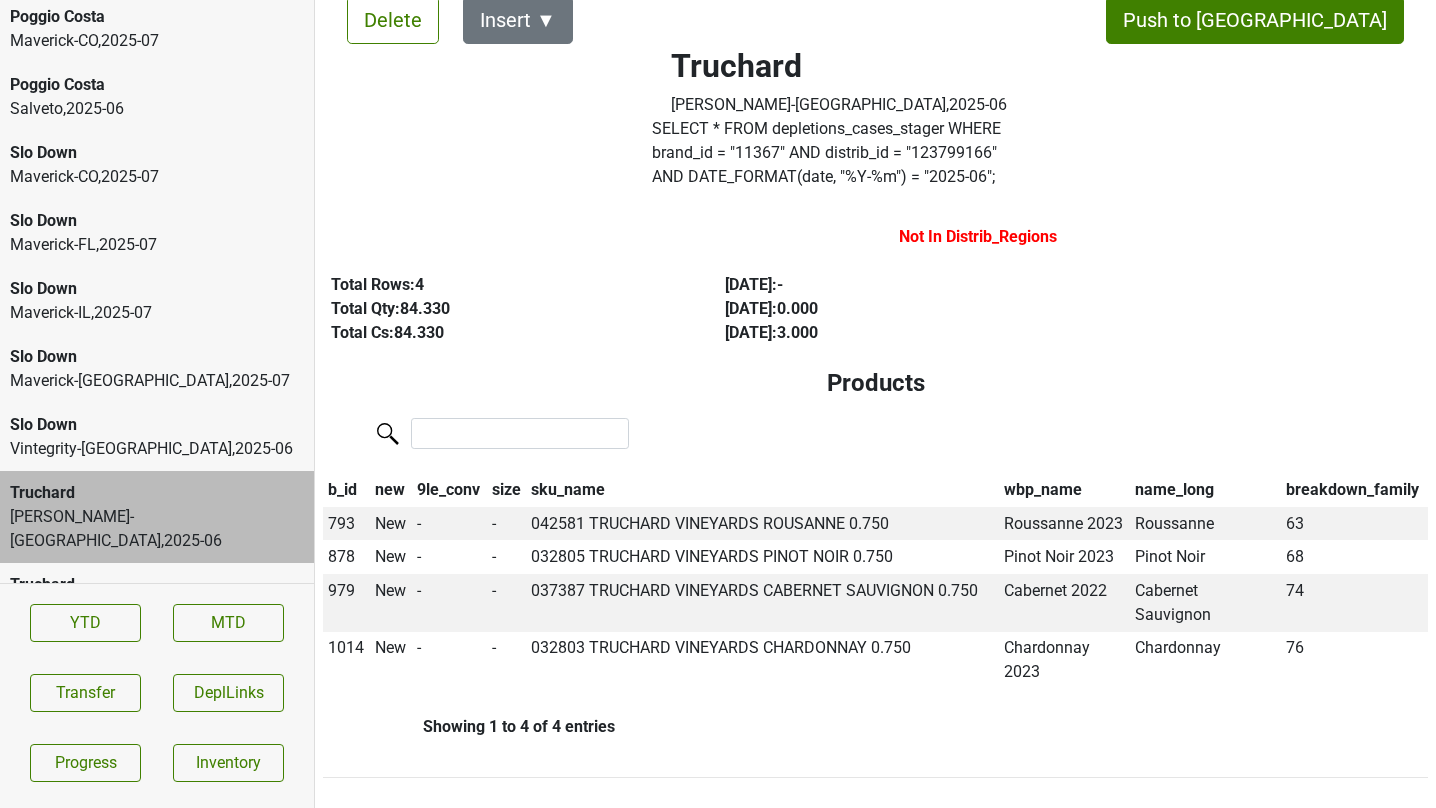 scroll, scrollTop: 0, scrollLeft: 0, axis: both 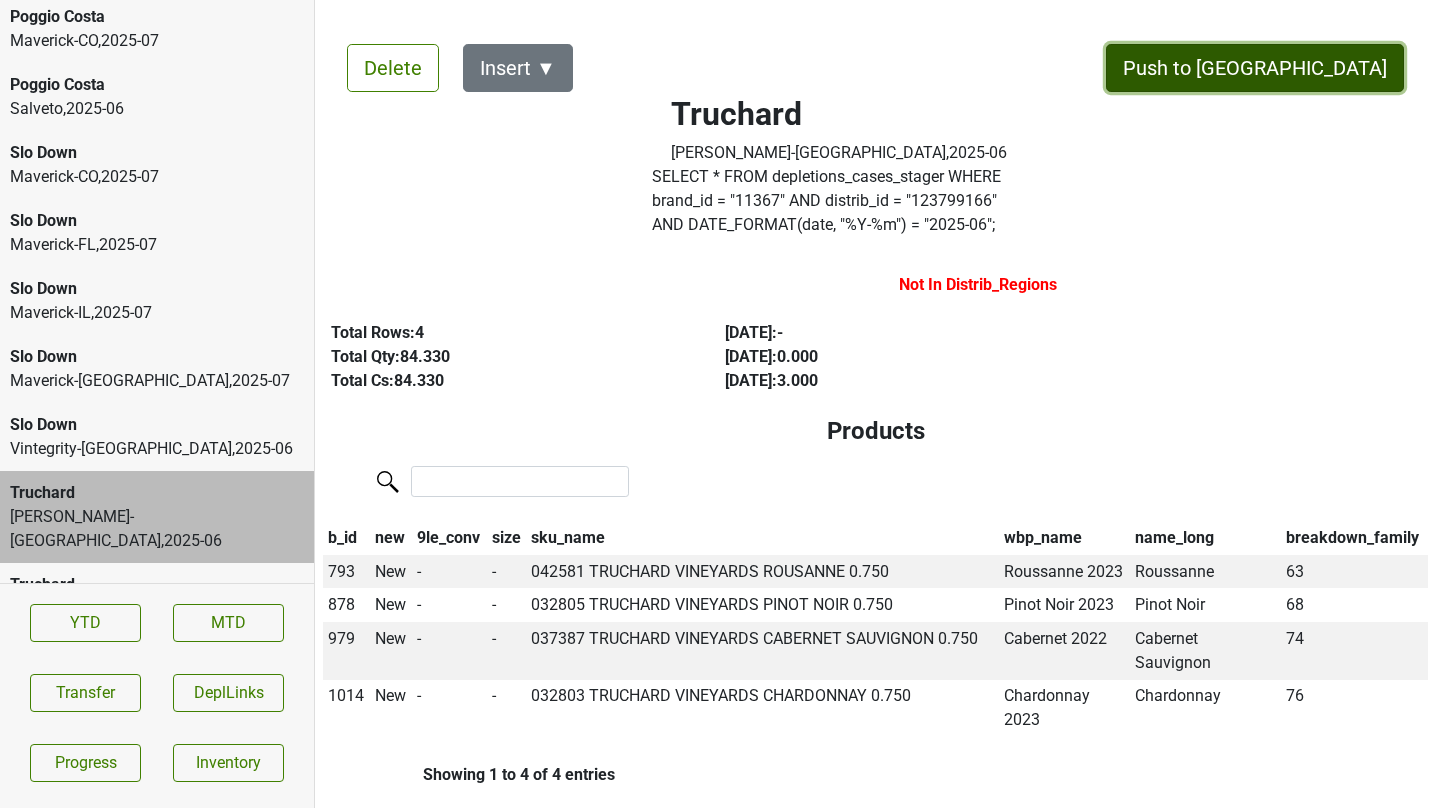 click on "Push to [GEOGRAPHIC_DATA]" at bounding box center [1255, 68] 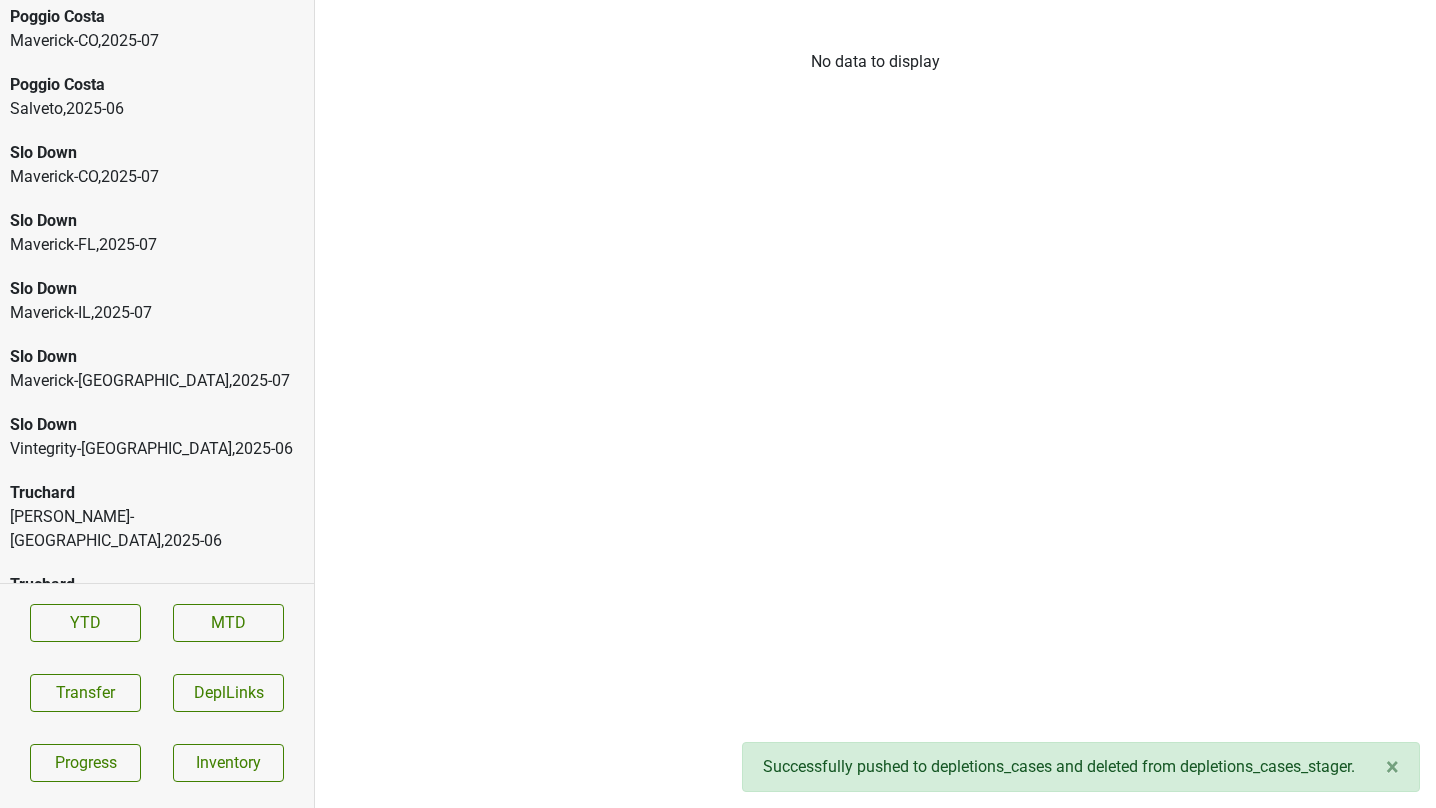scroll, scrollTop: 845, scrollLeft: 0, axis: vertical 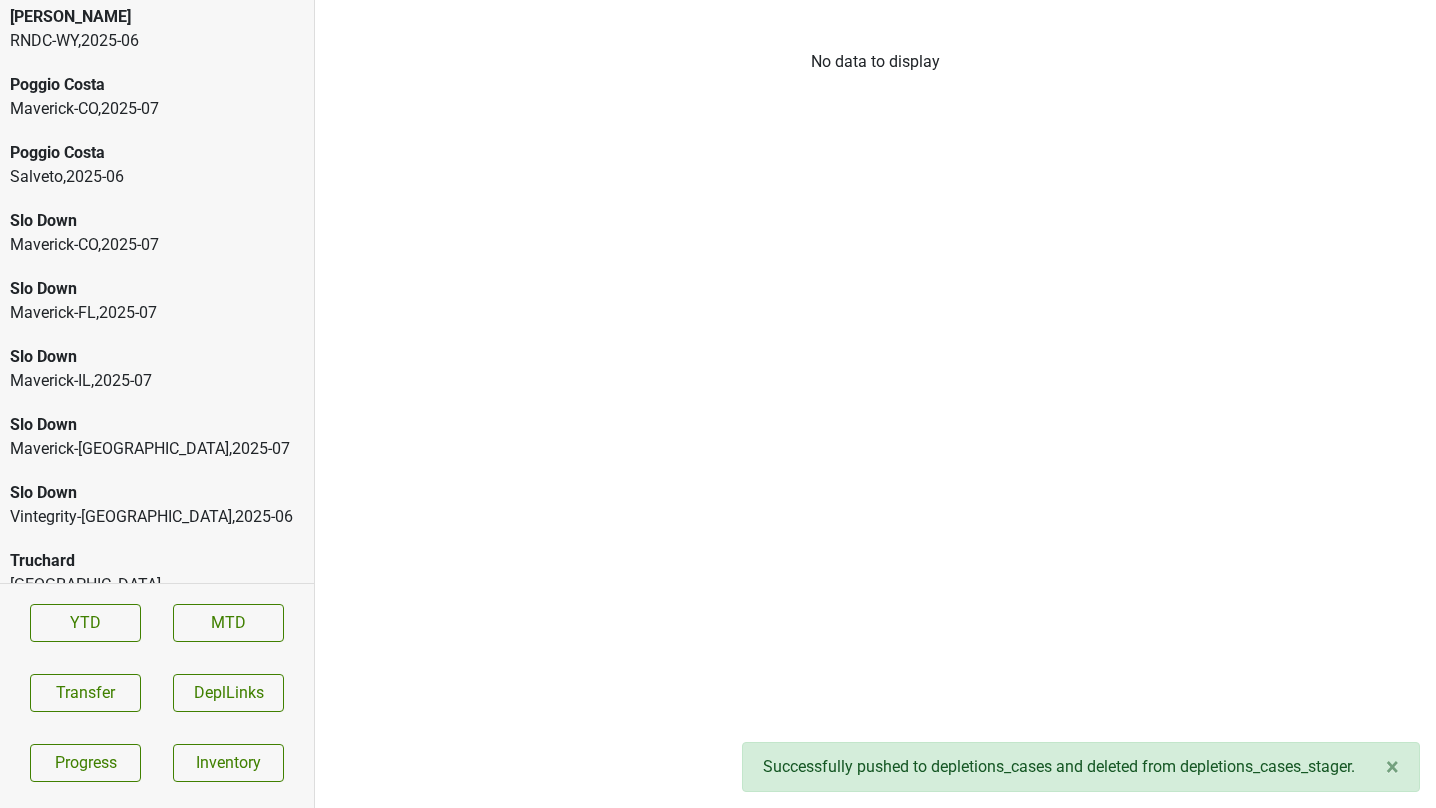 click on "Slo Down" at bounding box center (157, 357) 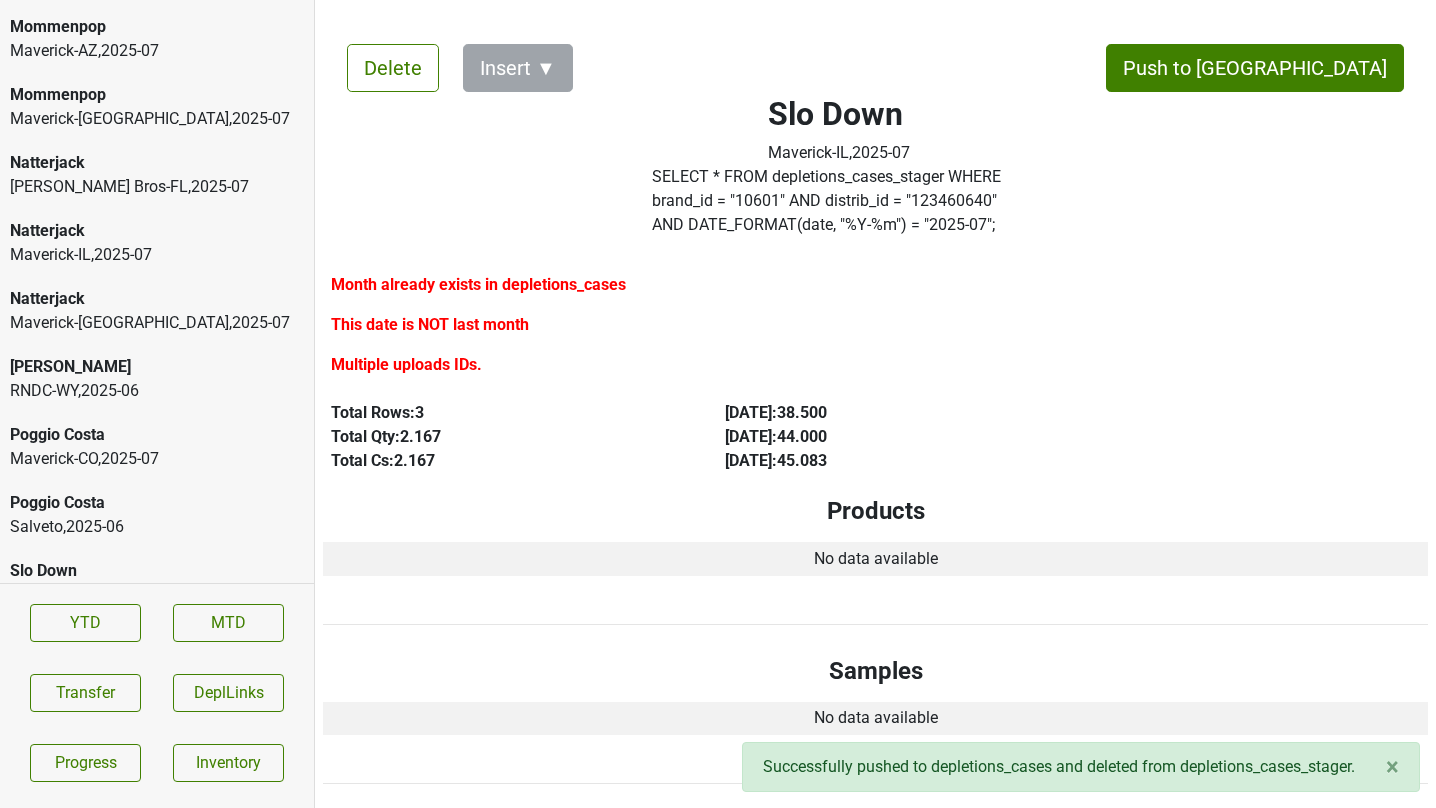 scroll, scrollTop: 494, scrollLeft: 0, axis: vertical 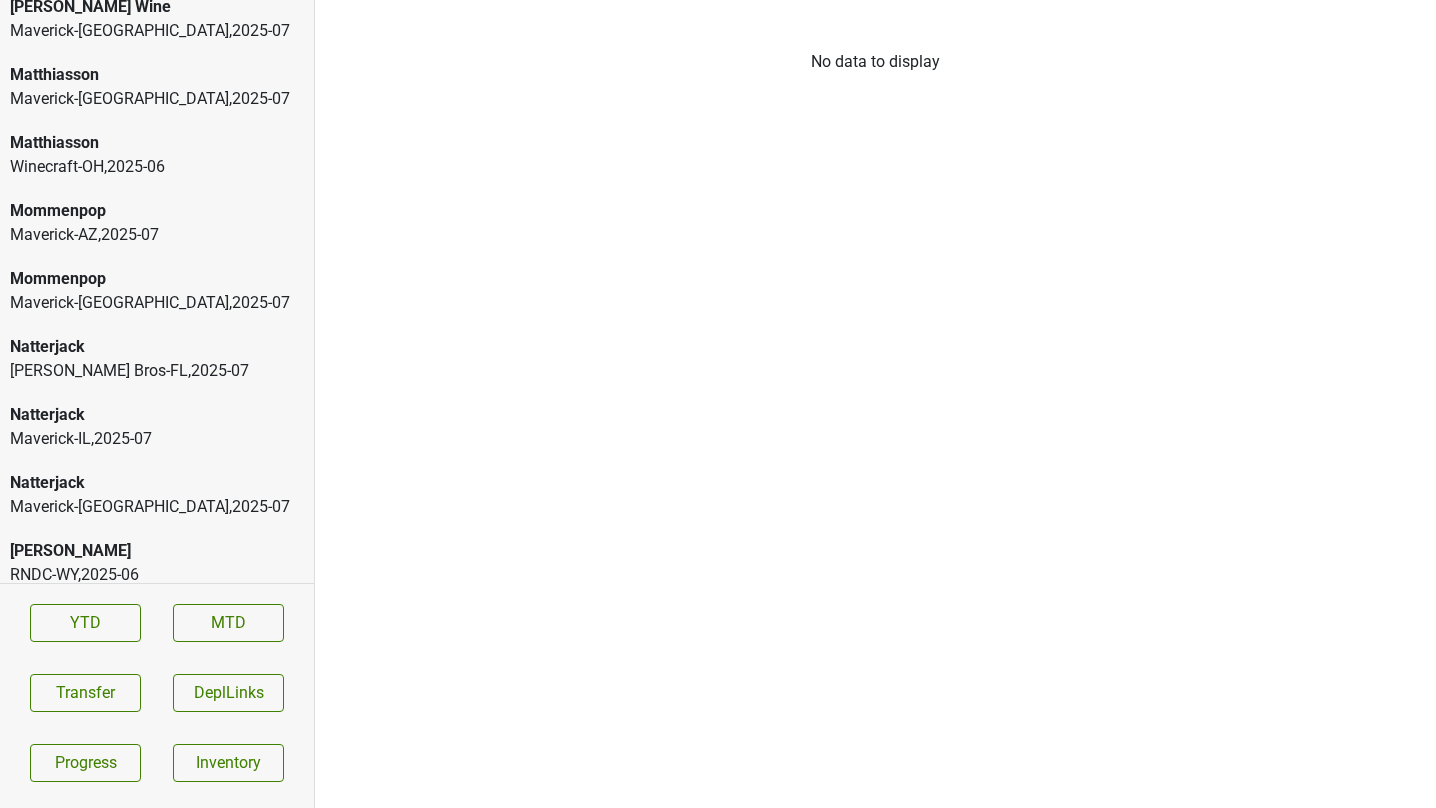 click on "Maverick-IL ,  2025 - 07" at bounding box center (157, 439) 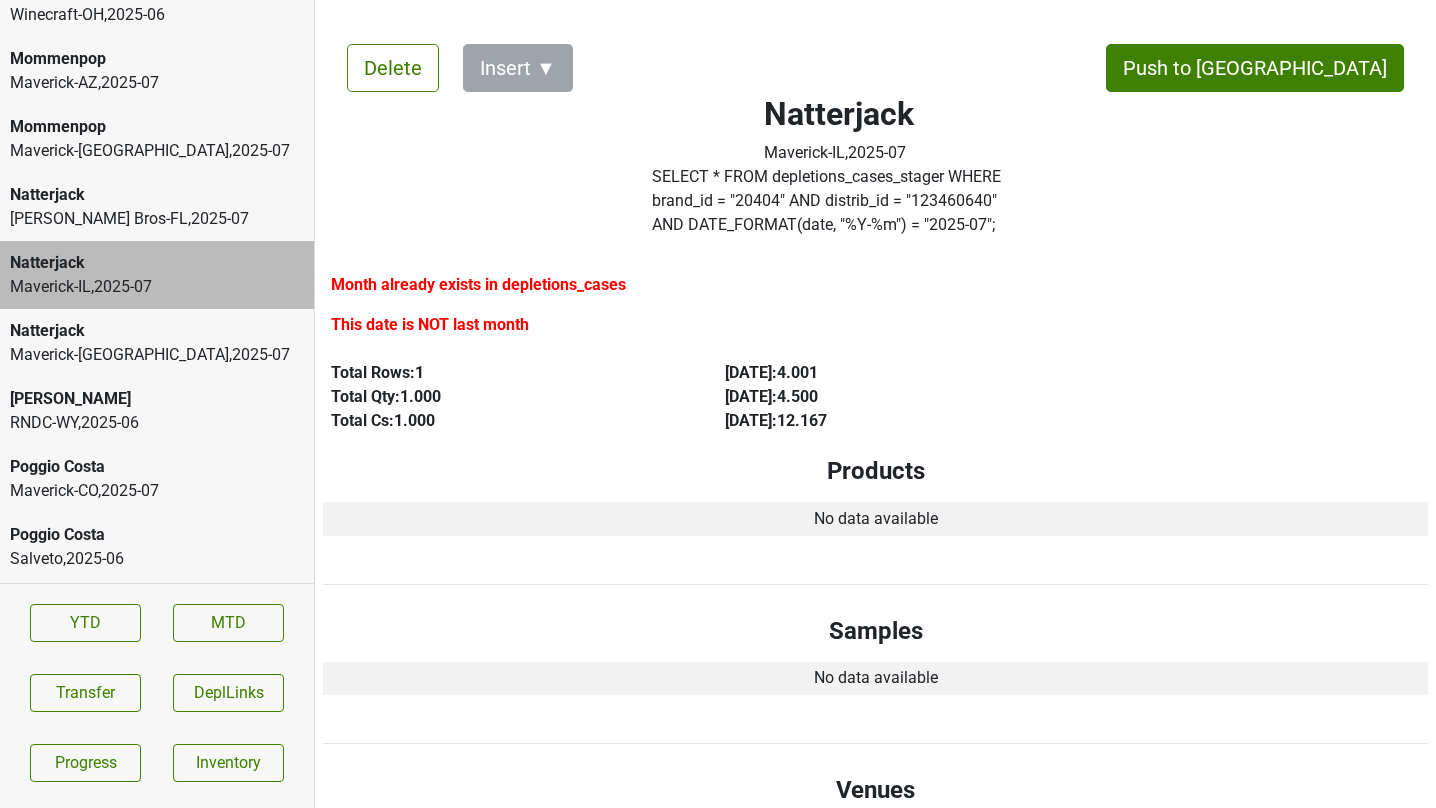 scroll, scrollTop: 438, scrollLeft: 0, axis: vertical 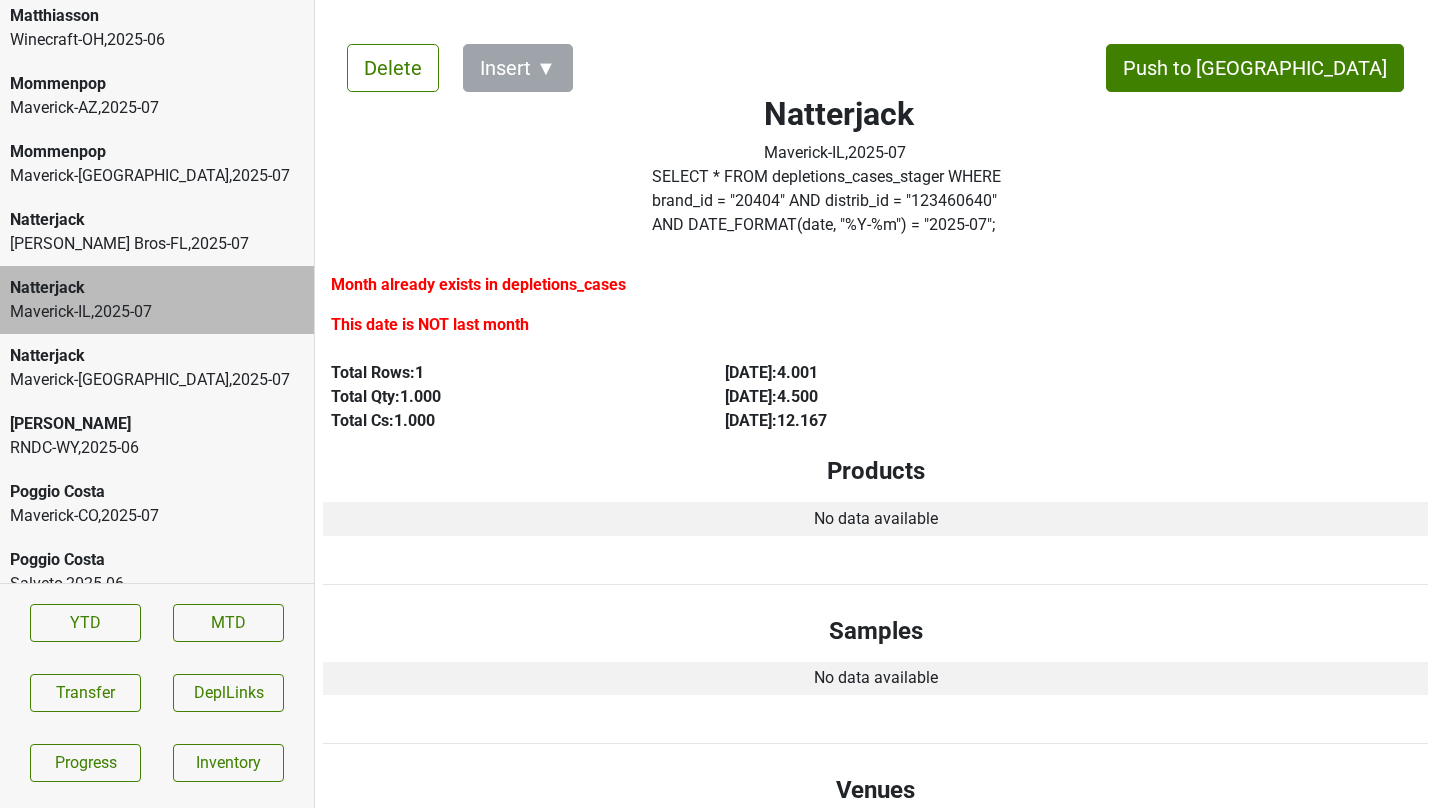 click on "[PERSON_NAME]" at bounding box center (157, 424) 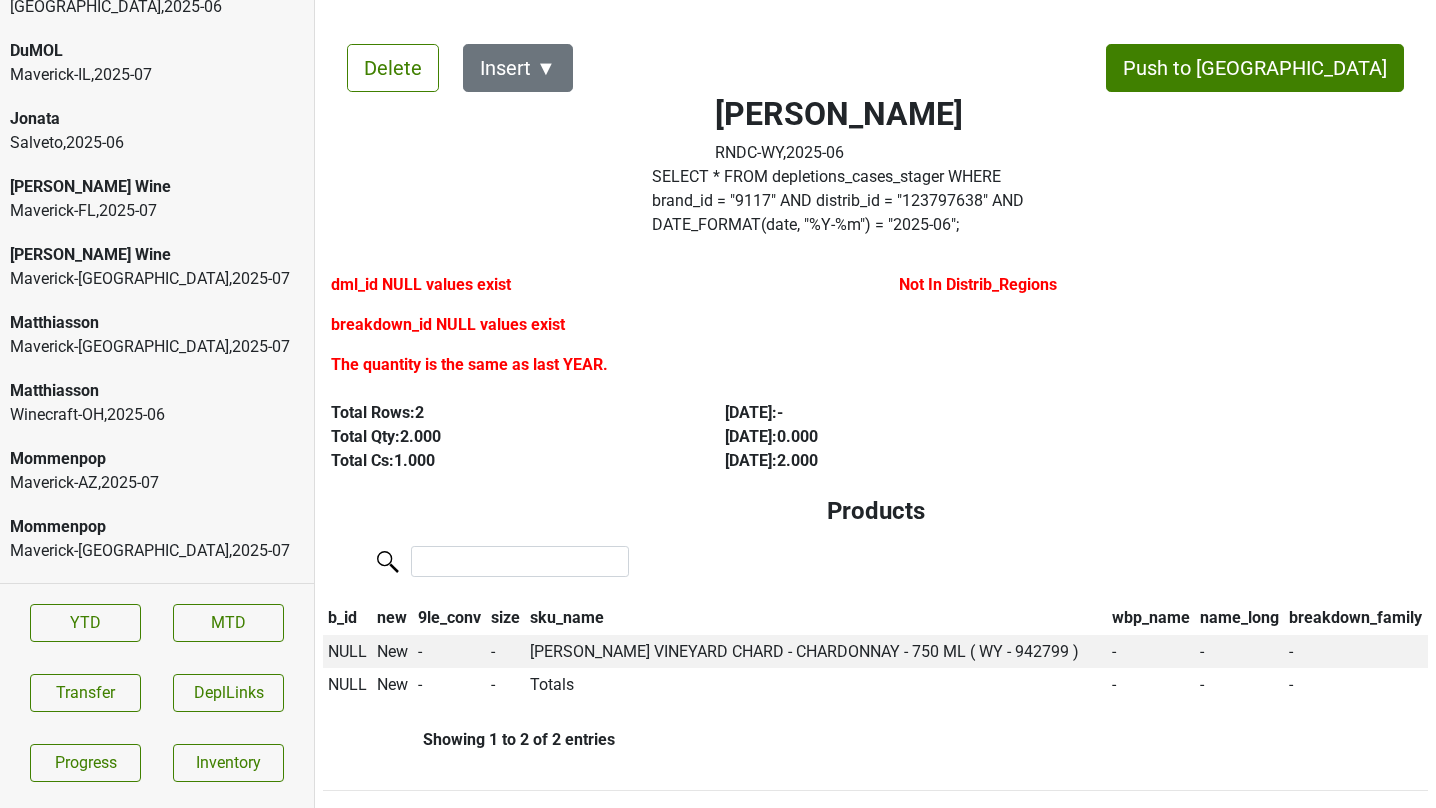 scroll, scrollTop: 0, scrollLeft: 0, axis: both 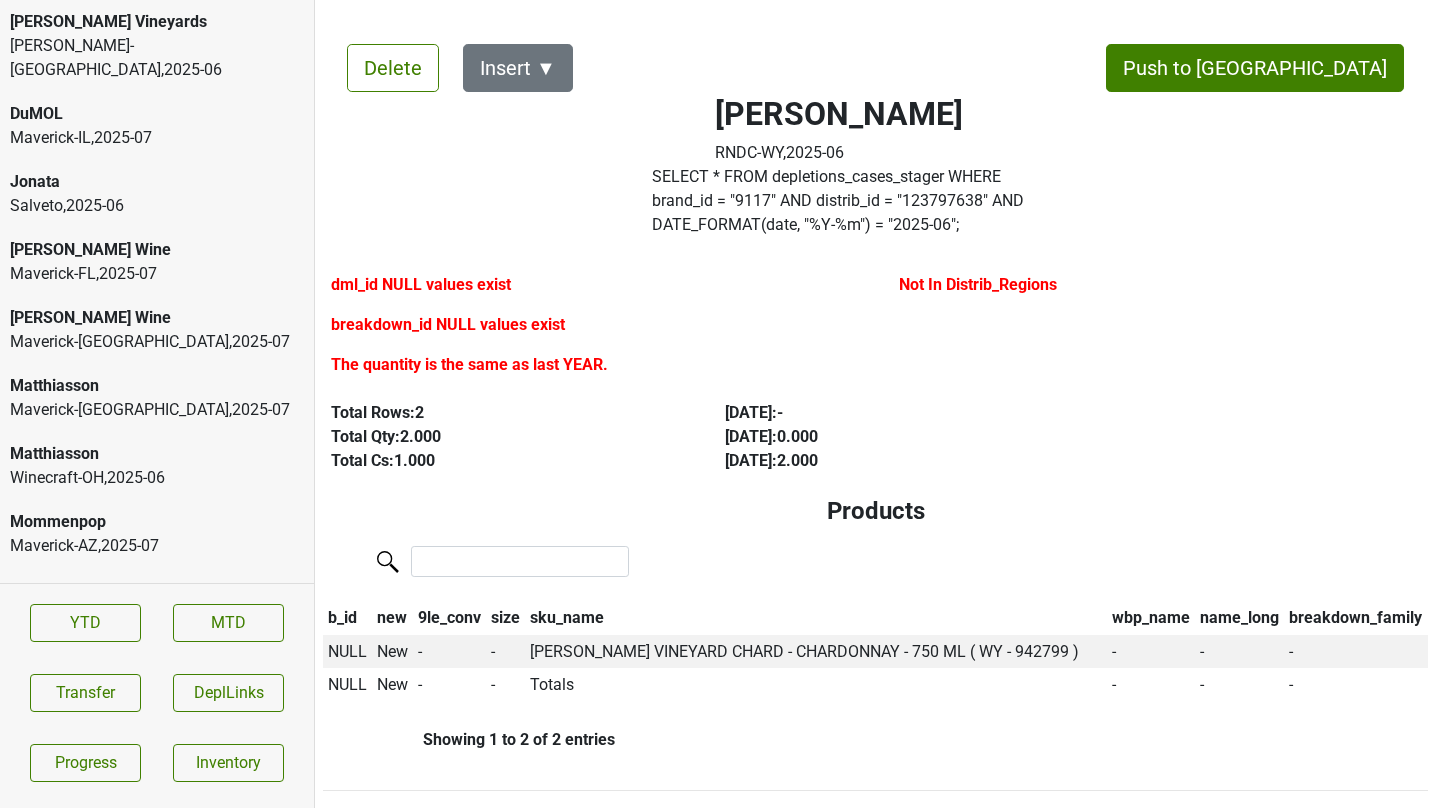 click on "Martignetti-NH ,  2025 - 06" at bounding box center [157, 58] 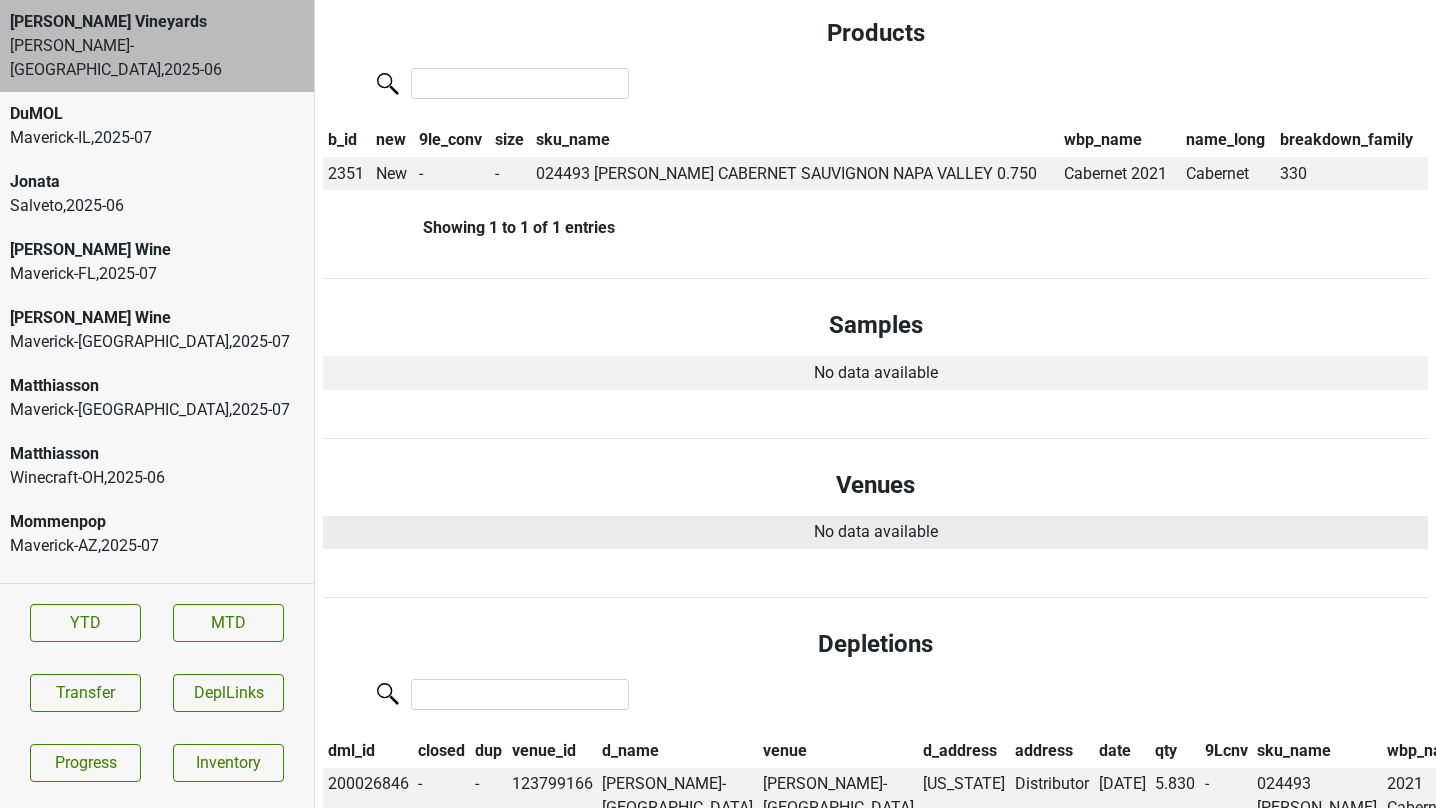 scroll, scrollTop: 0, scrollLeft: 0, axis: both 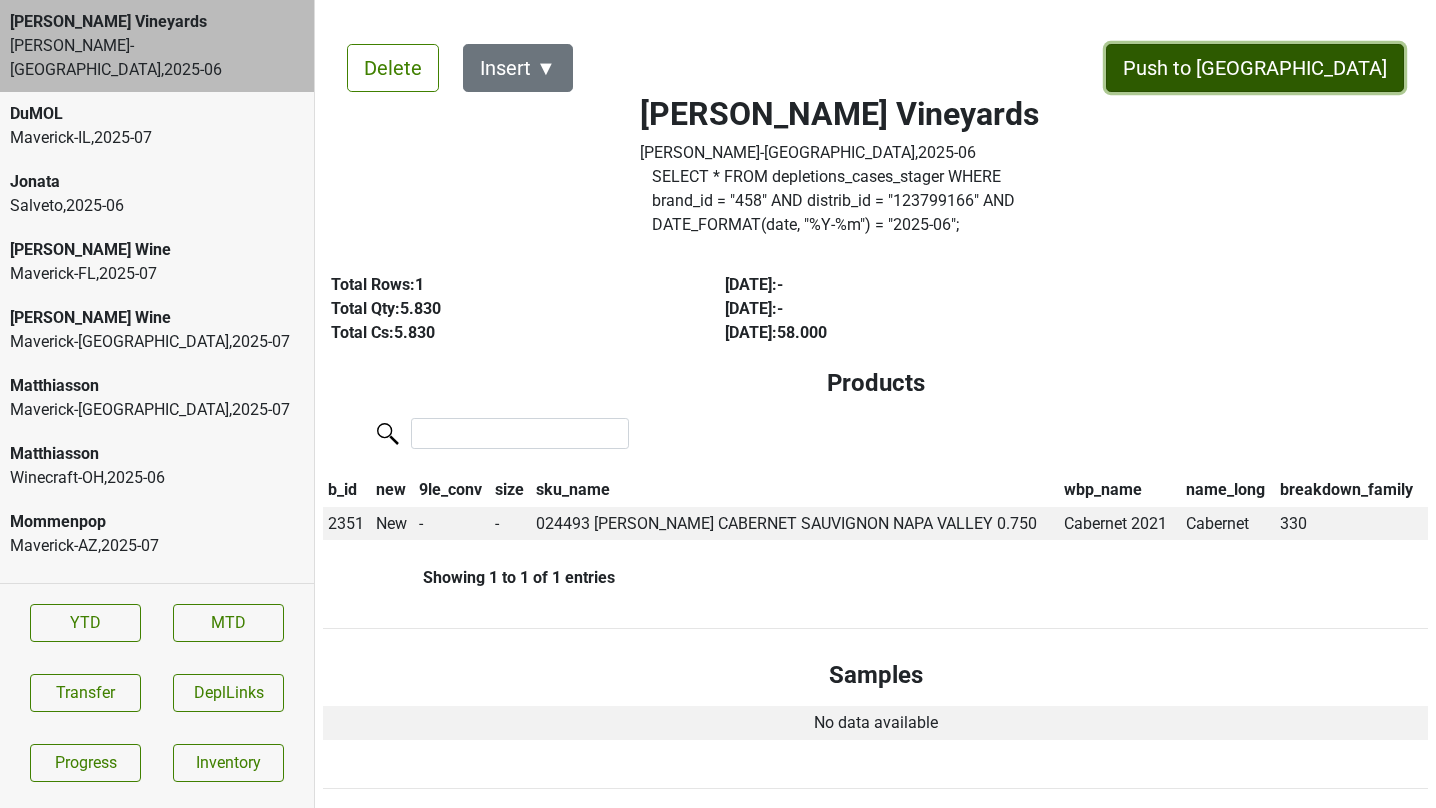 click on "Push to [GEOGRAPHIC_DATA]" at bounding box center [1255, 68] 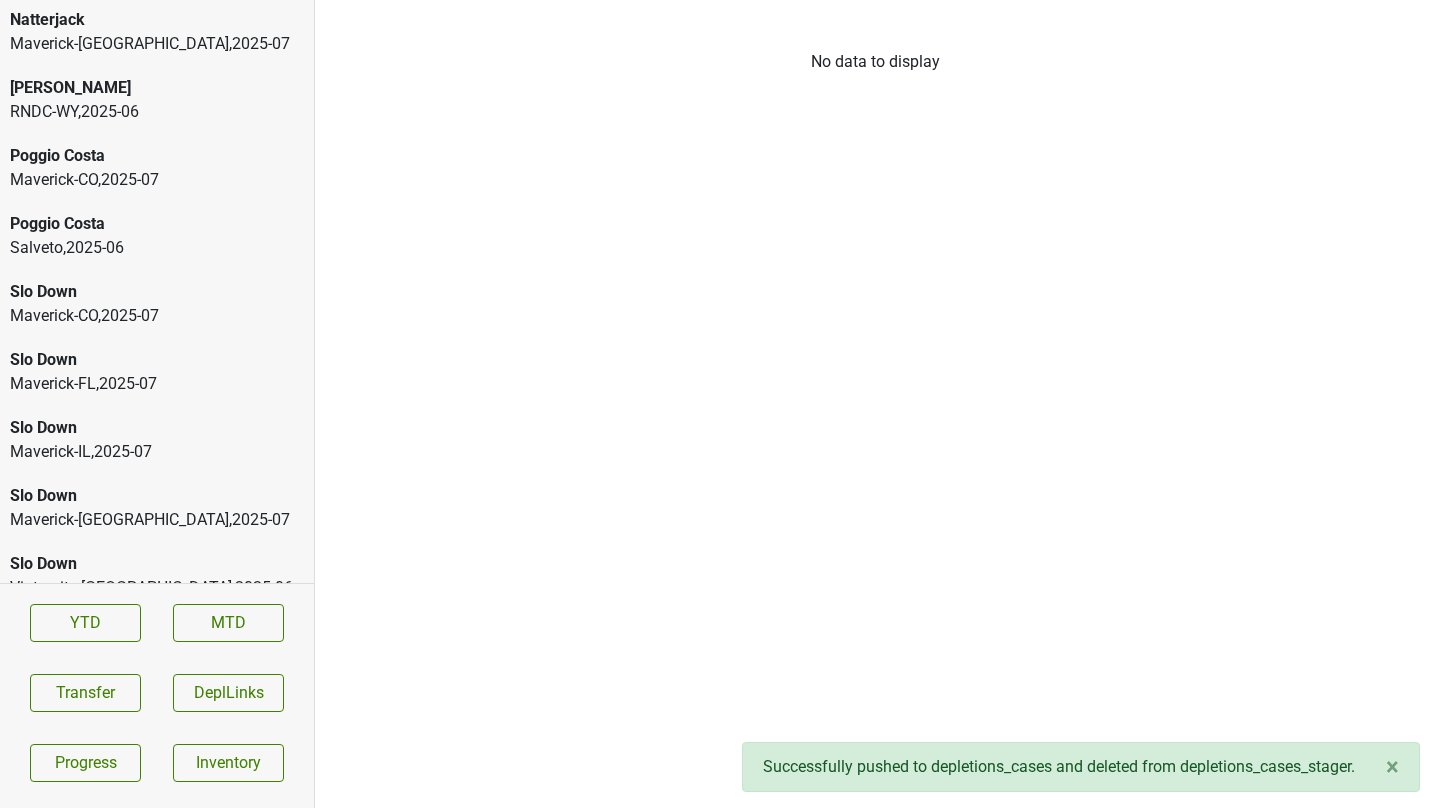 scroll, scrollTop: 777, scrollLeft: 0, axis: vertical 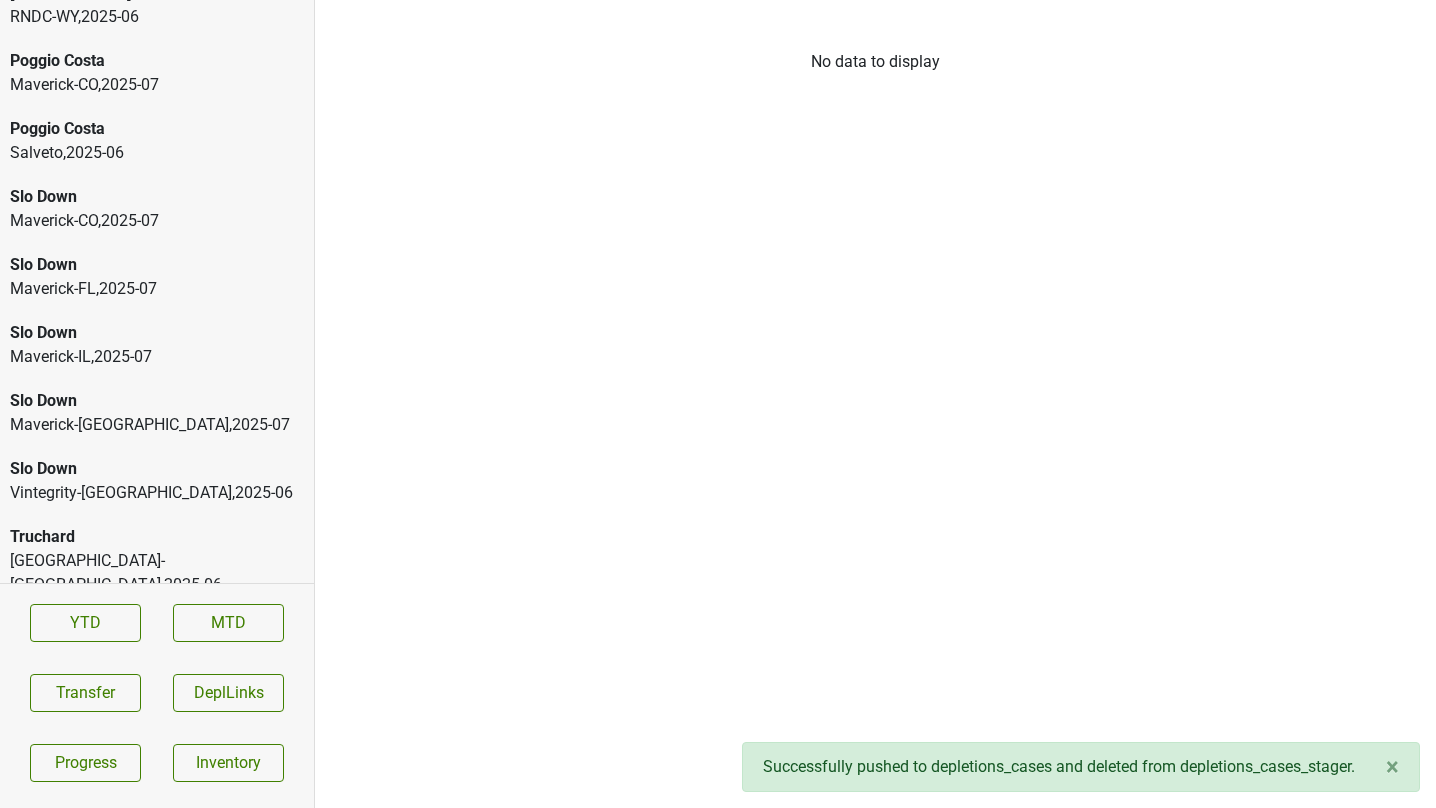 click on "Truchard" at bounding box center (157, 537) 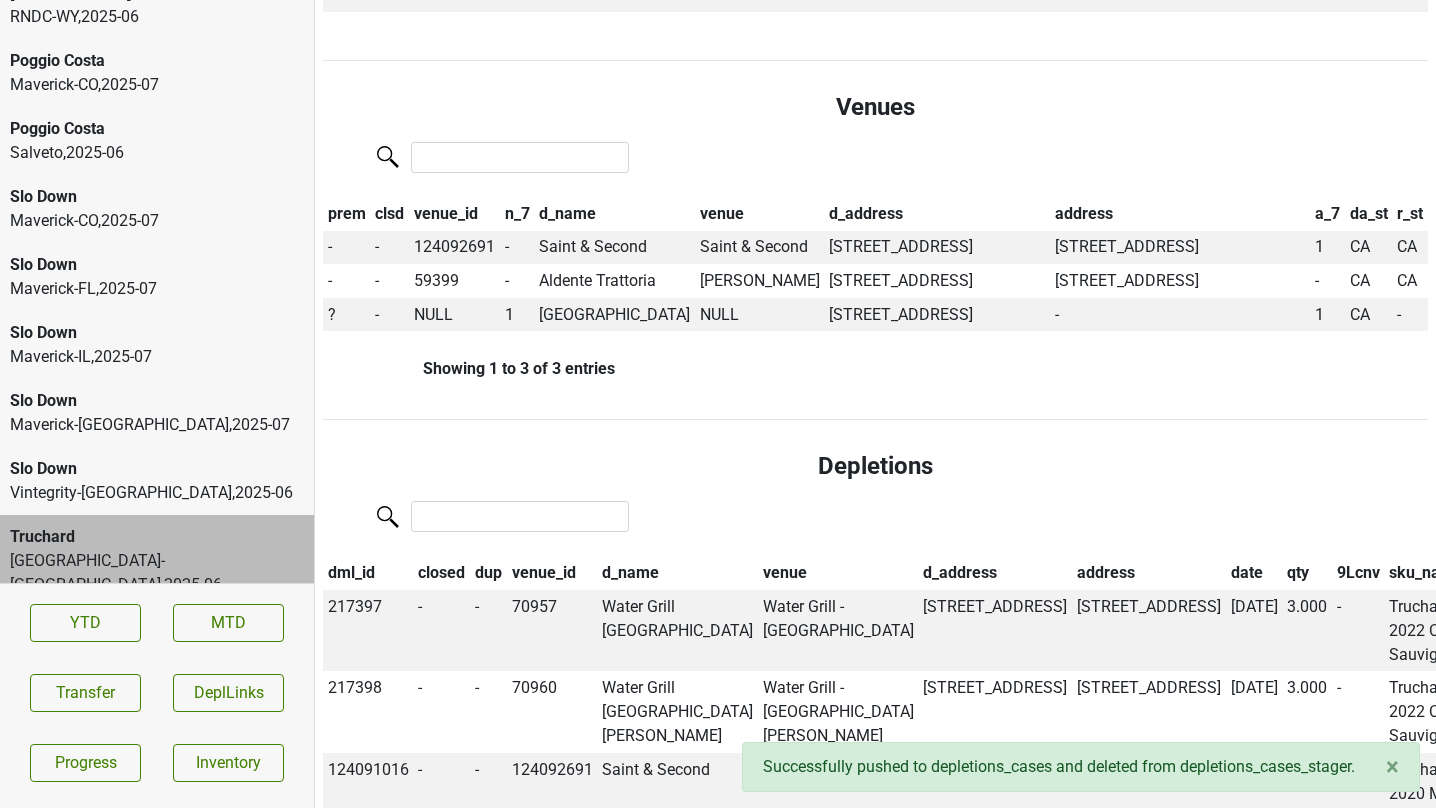scroll, scrollTop: 656, scrollLeft: 0, axis: vertical 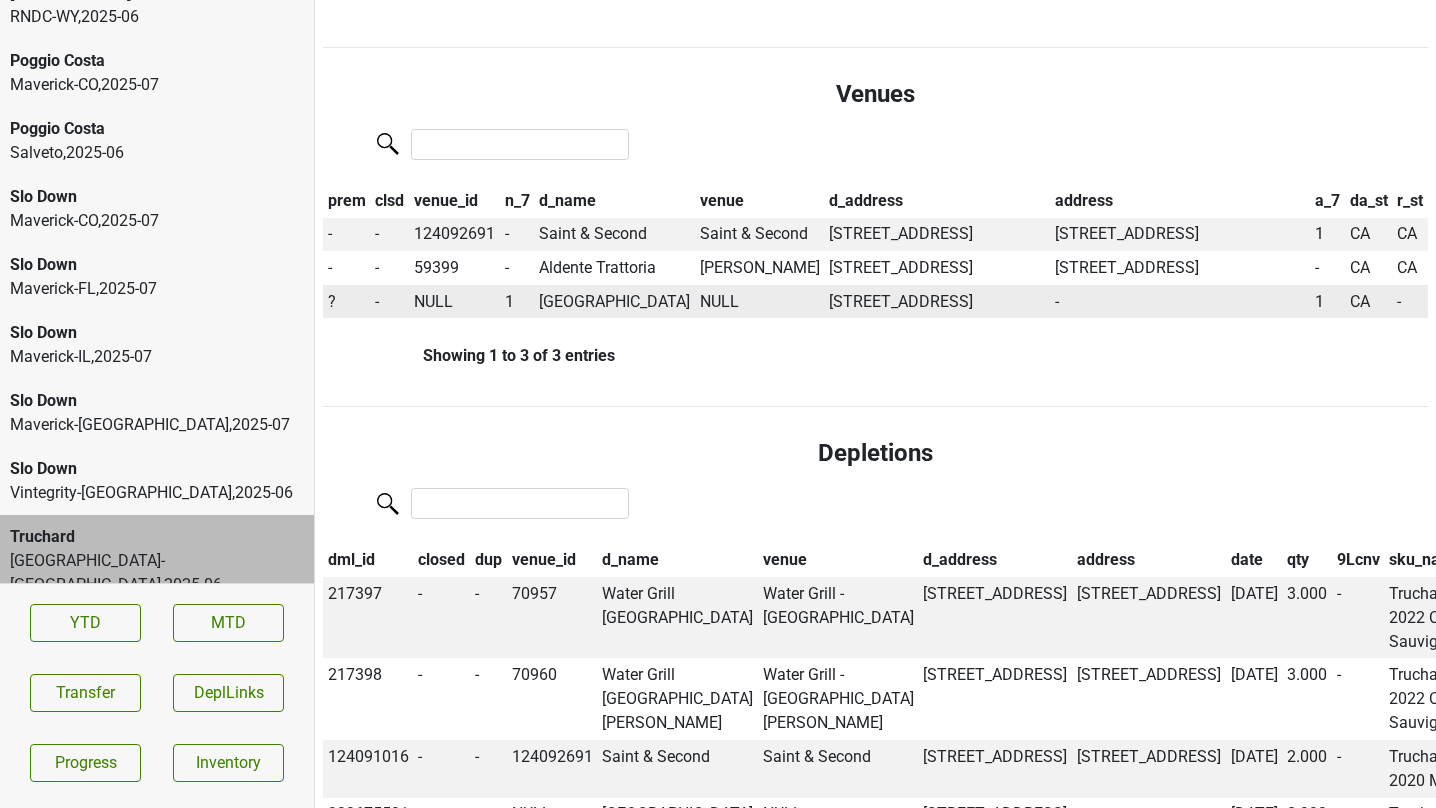 click on "?" at bounding box center (332, 301) 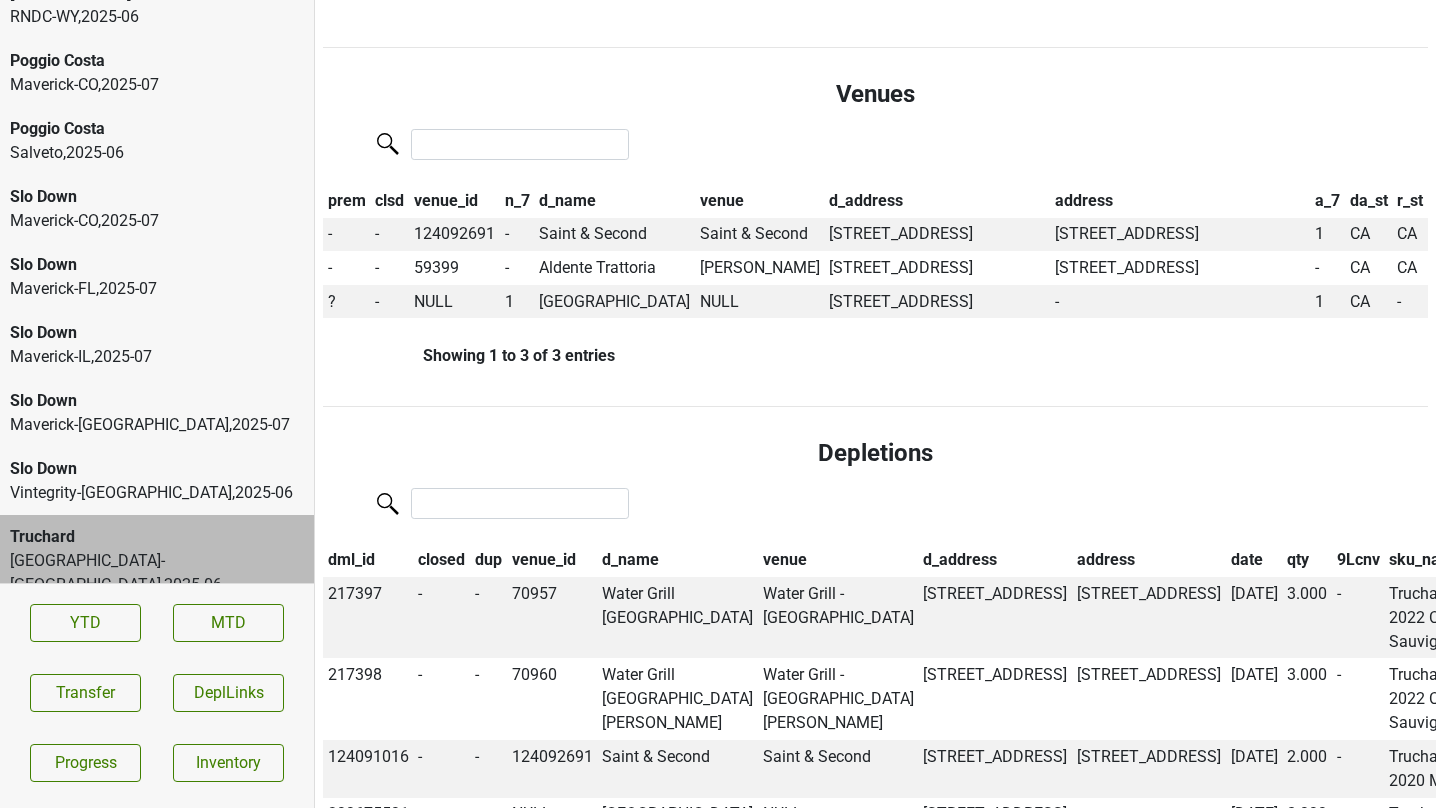click on "Delete Insert ▼ Push to DC Truchard Monterey-CA ,  2025 - 06 SELECT * FROM depletions_cases_stager WHERE brand_id = " 11367 " AND distrib_id = " 123860929 " AND DATE_FORMAT(date, "%Y-%m") = " 2025 - 06 "; venue_id is NULL values exist Not In Distrib_Regions Total Rows:  19 Total Qty:  48.000 Total Cs:  48.000 Jun '25 :  - May '25 :  58.000 Jun '24 :  60.000 Products No data available Samples No data available Venues prem clsd venue_id n_7 d_name venue d_address address a_7 da_st r_st - - 124092691 - Saint & Second Saint & Second 2601 E Willow Street, Signal Hill, CA 4828 2nd St, Long Beach, CA 90803 1 CA CA - - 59399 - Aldente Trattoria Al Dente 491 N Palm Canuon Dr, Palm Desert, CA 491 N Palm Canyon Dr, Palm Springs, CA 92262 - CA CA ? - NULL 1 Parkwest Casino Manteca NULL 1351 N Main Street, Manteca, CA - 1 CA - Showing 1 to 3 of 3 entries Depletions dml_id closed dup venue_id d_name venue d_address address date qty 9Lcnv sku_name wbp_name distrib state_abbr_x state_abbr row_id upload_id 217397 - - 70957" at bounding box center (875, 694) 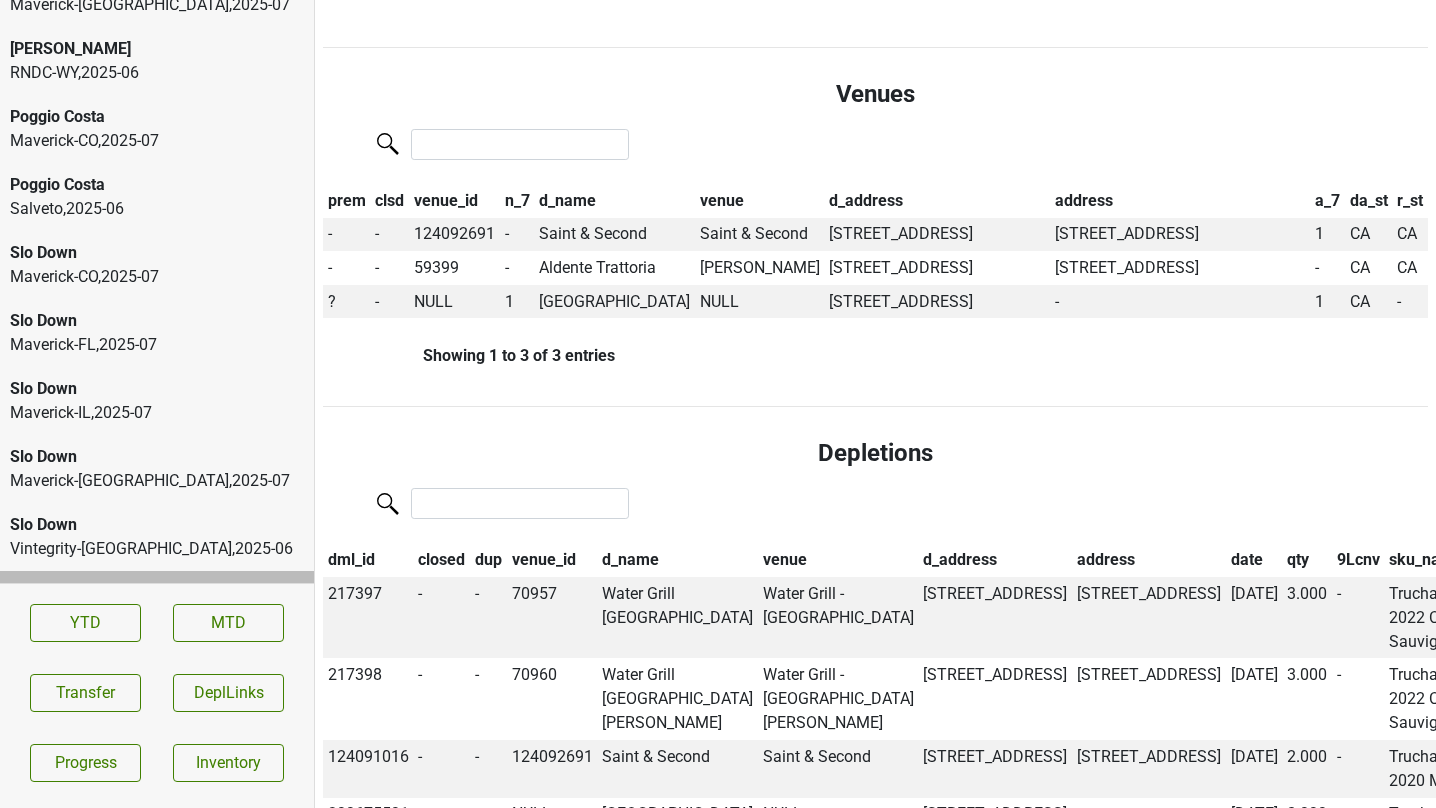 scroll, scrollTop: 715, scrollLeft: 0, axis: vertical 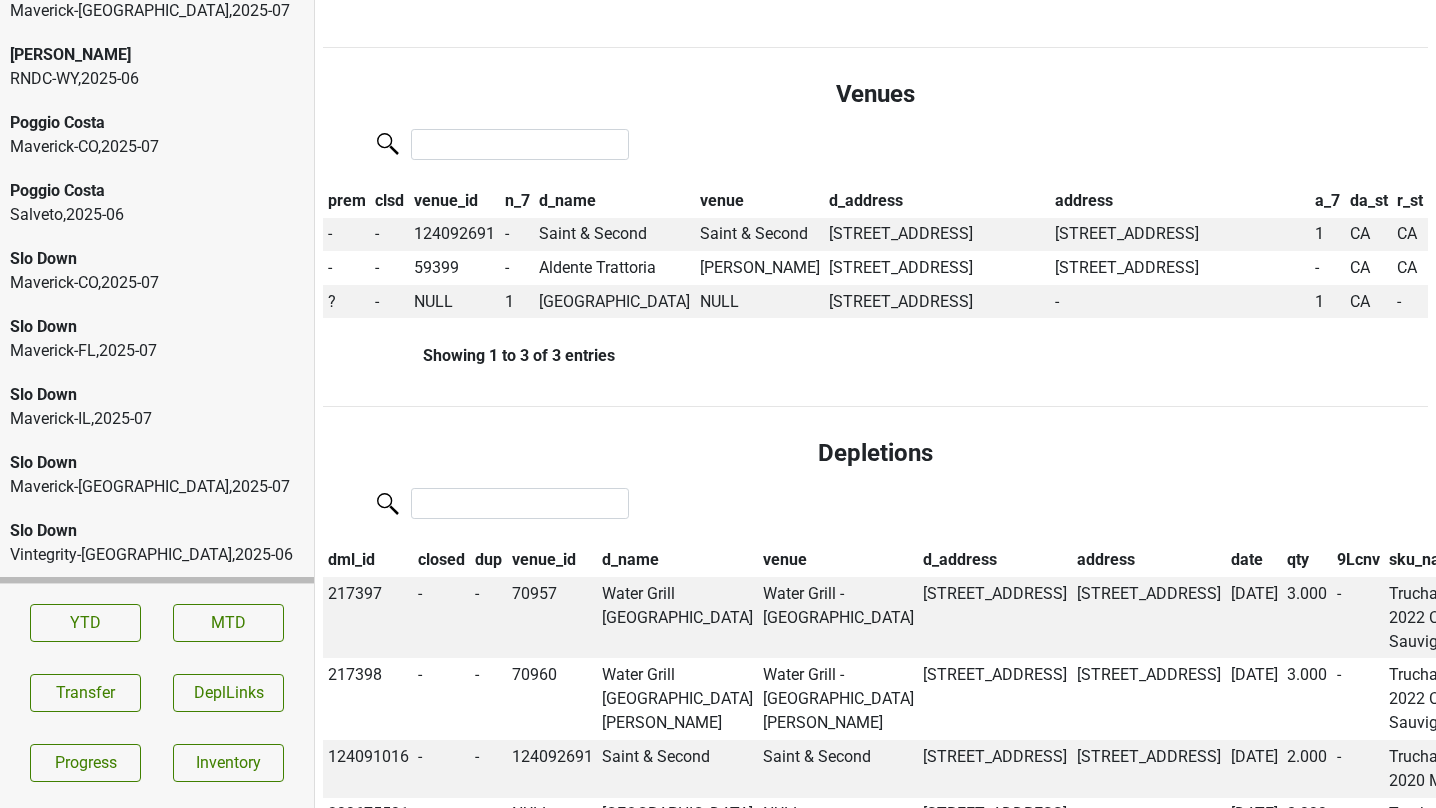 click on "Poggio Costa Salveto ,  2025 - 06" at bounding box center [157, 203] 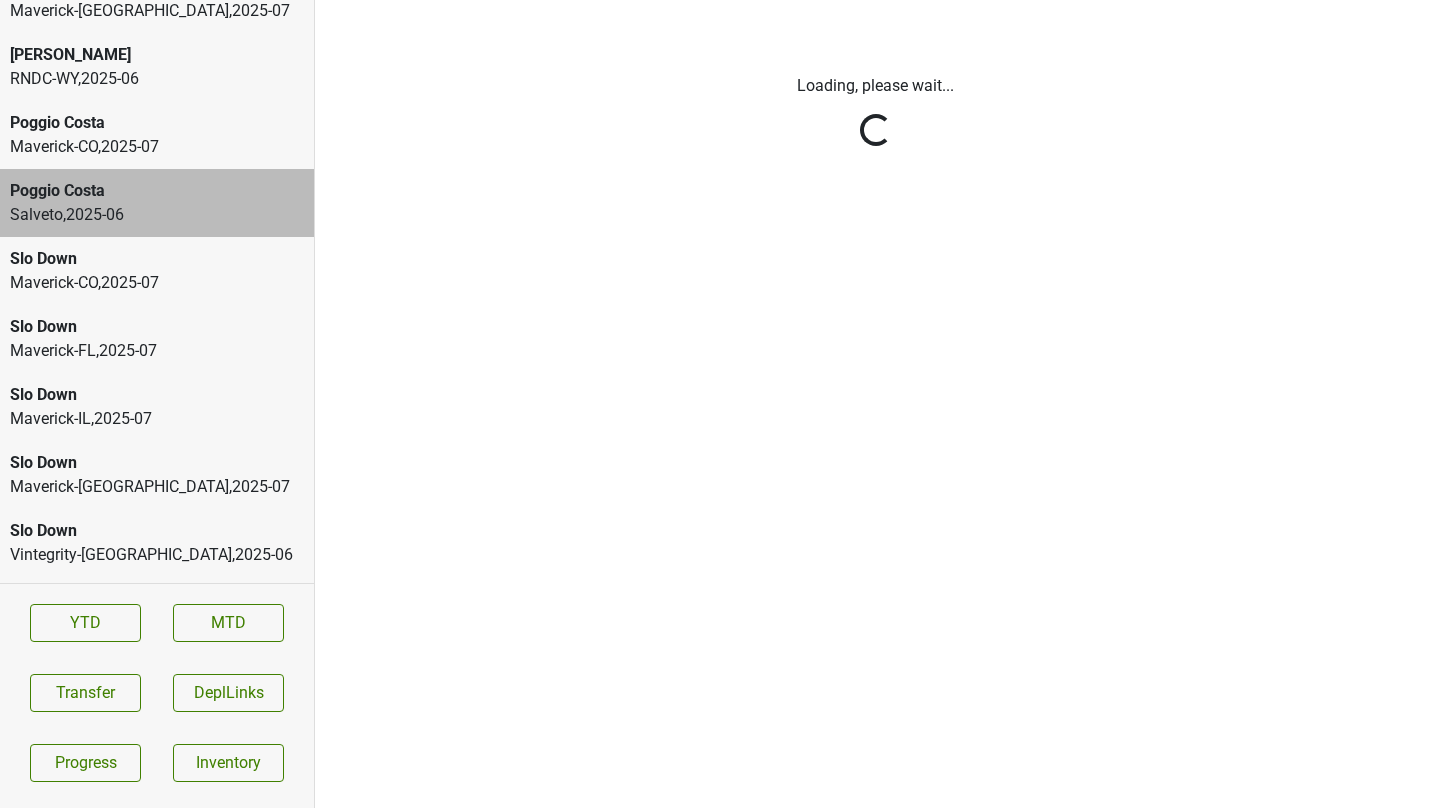 scroll, scrollTop: 0, scrollLeft: 0, axis: both 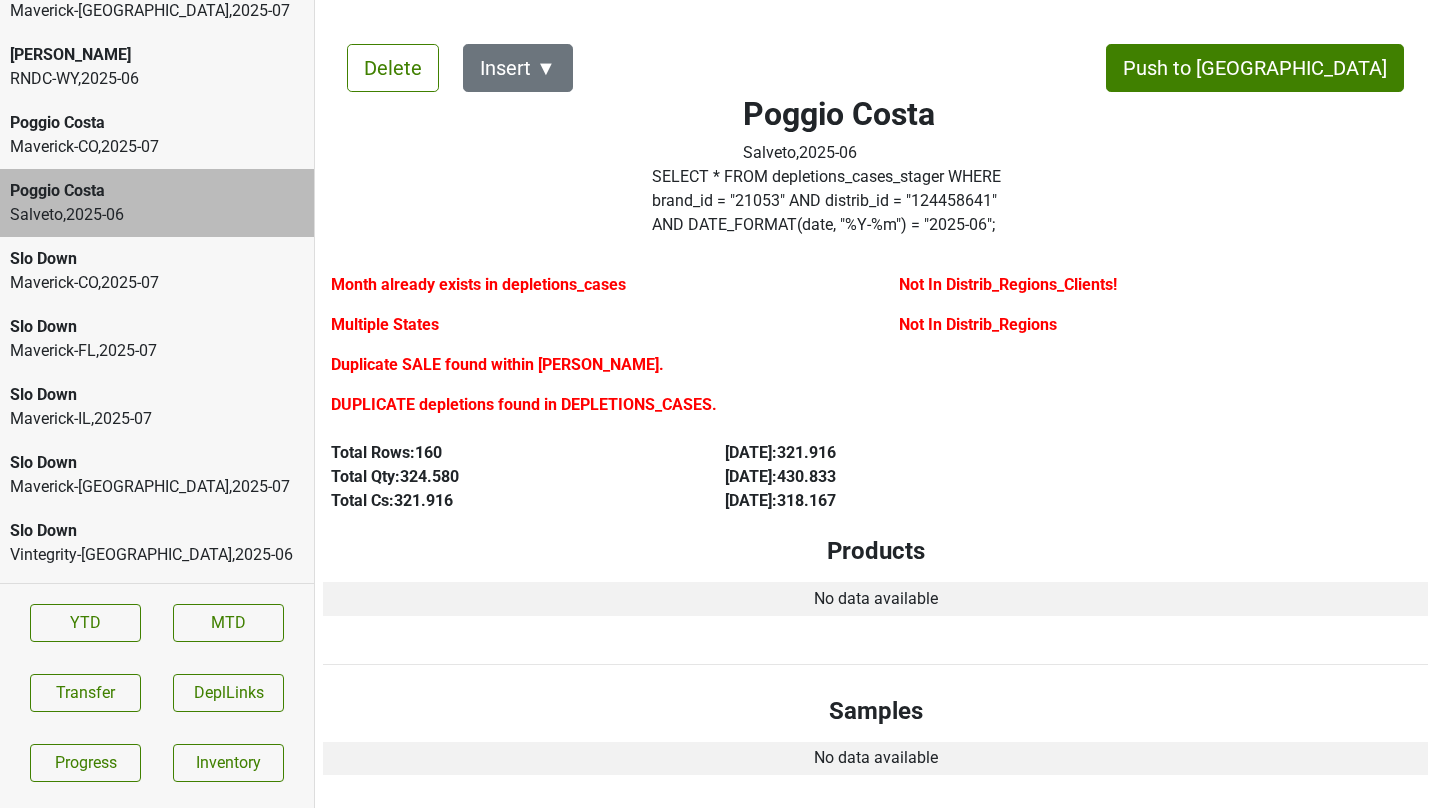 click on "RNDC-WY ,  2025 - 06" at bounding box center (157, 79) 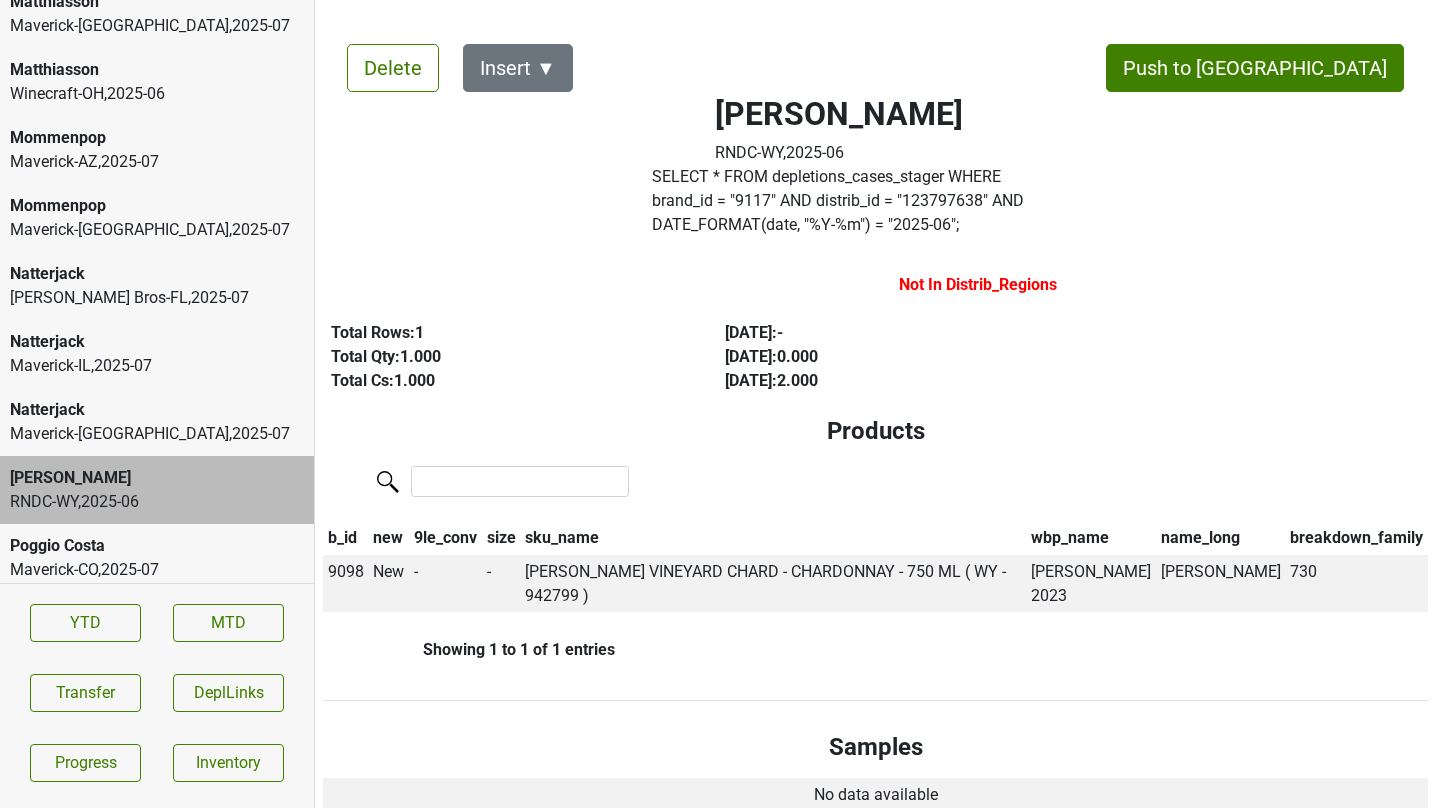 scroll, scrollTop: 286, scrollLeft: 0, axis: vertical 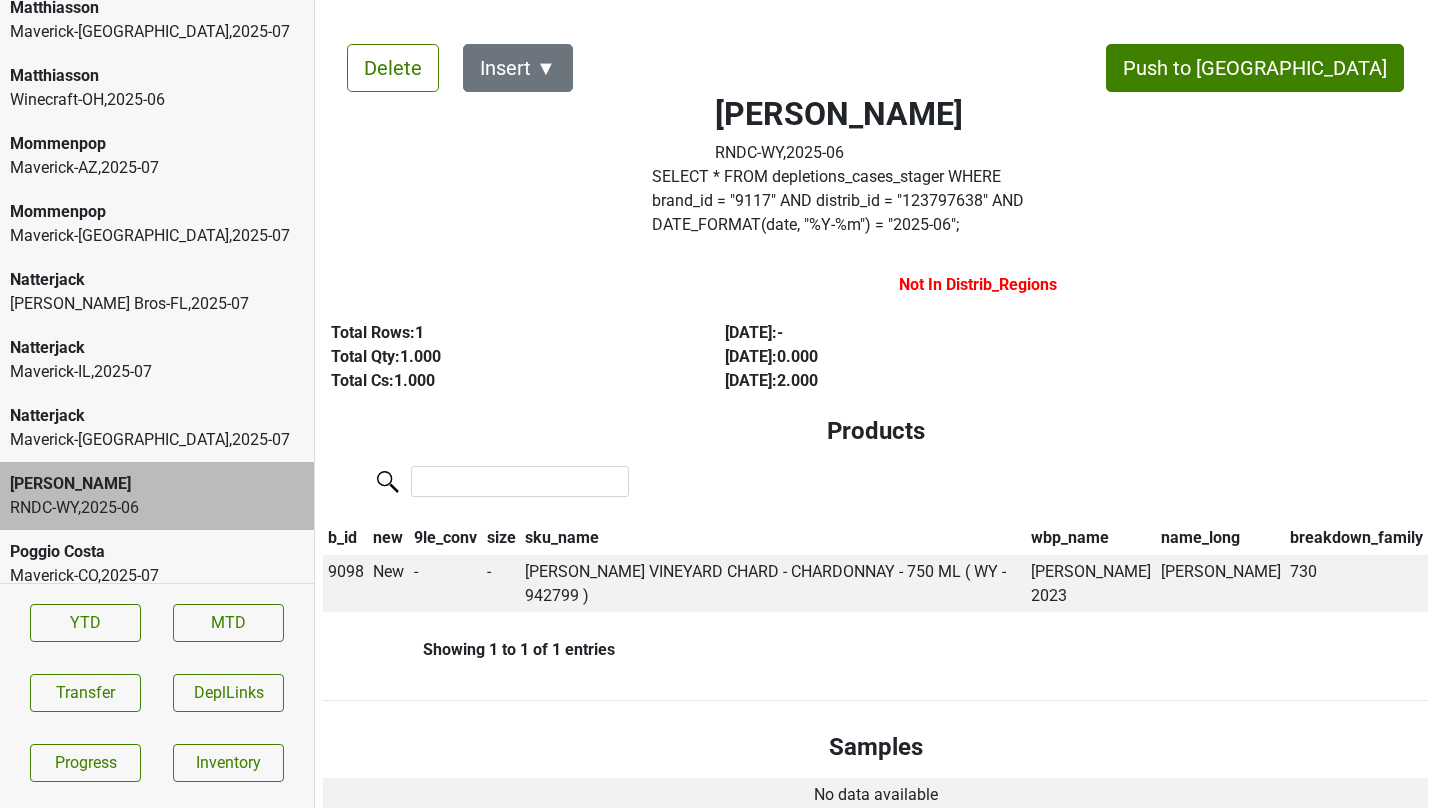 click on "Johnson Bros-FL ,  2025 - 07" at bounding box center (157, 304) 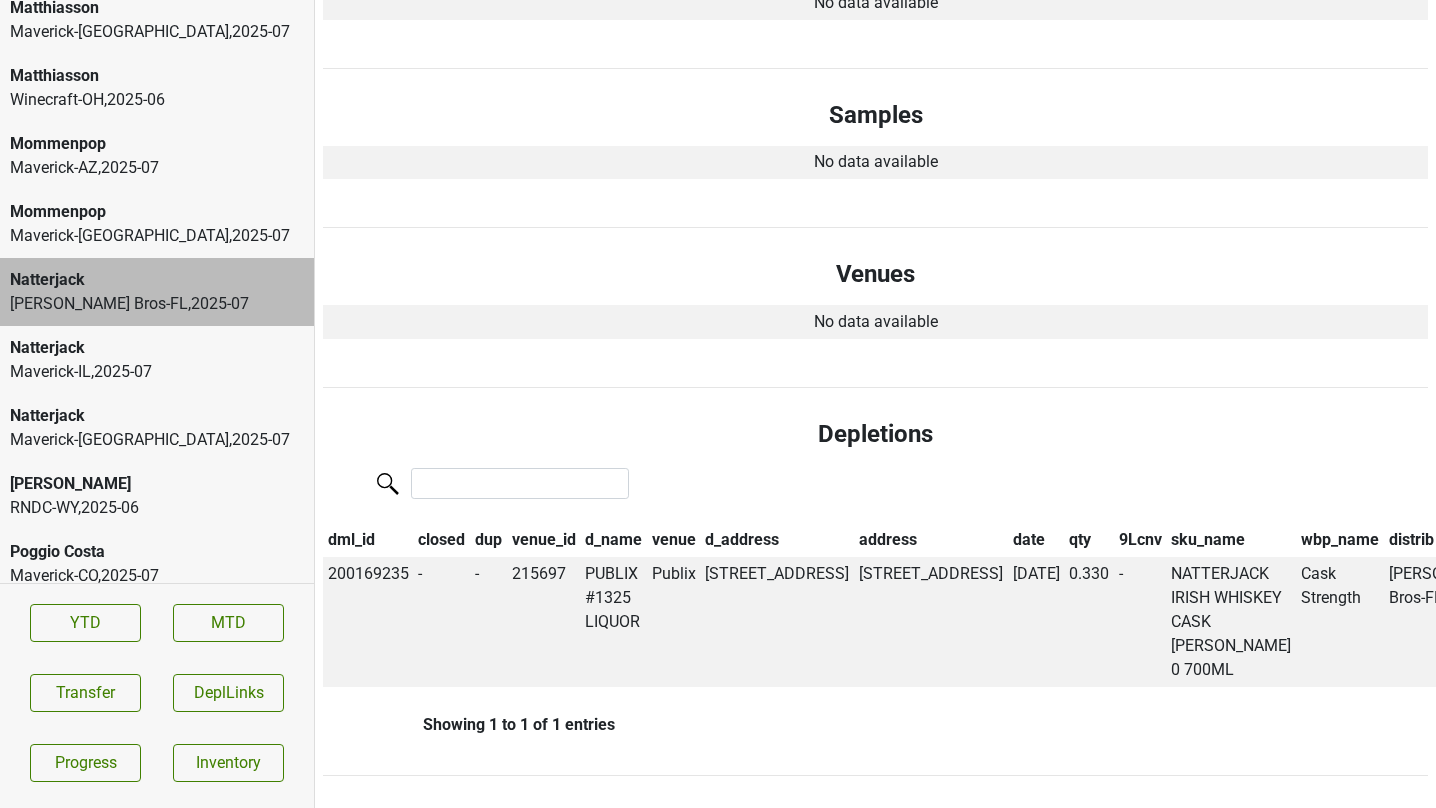 scroll, scrollTop: 0, scrollLeft: 0, axis: both 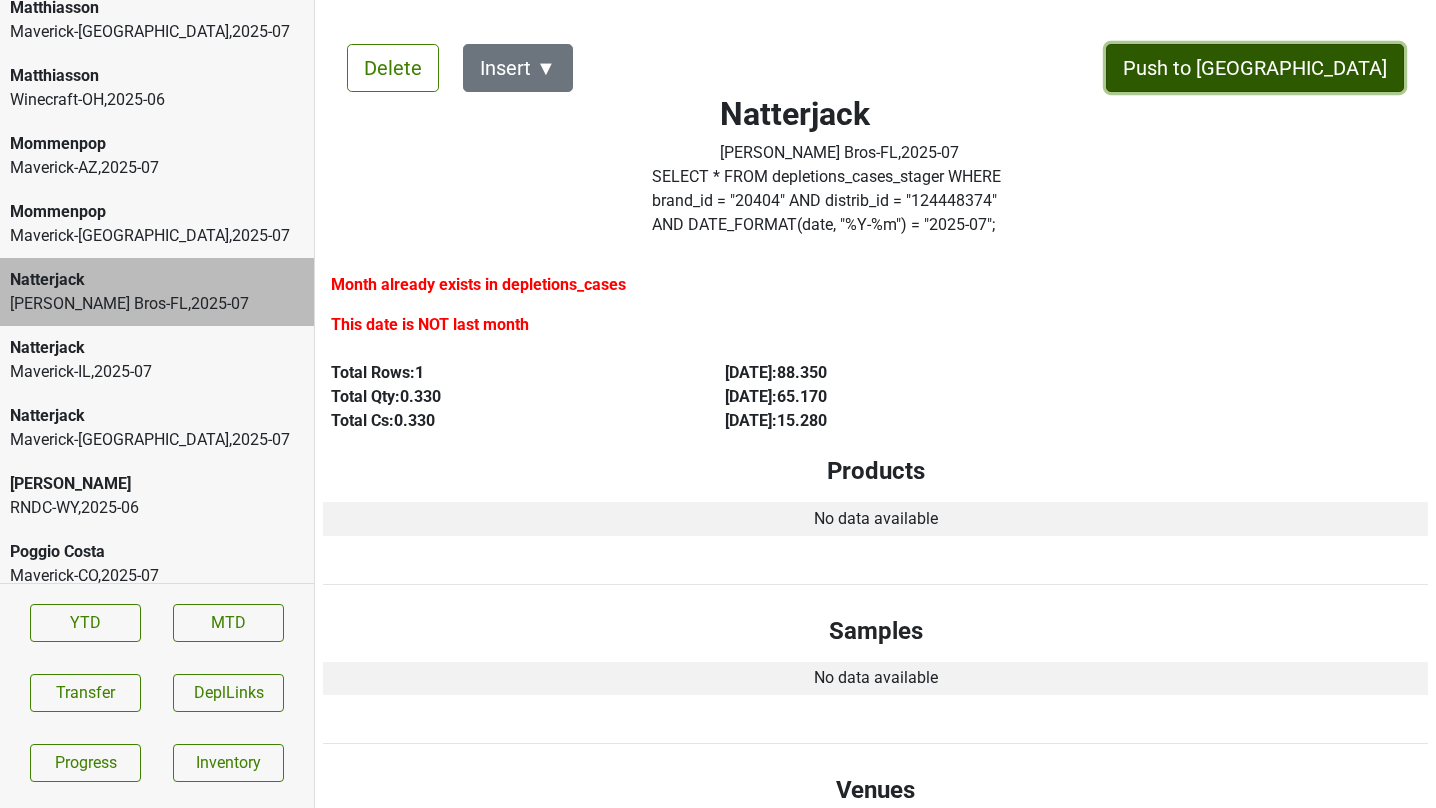 click on "Push to [GEOGRAPHIC_DATA]" at bounding box center [1255, 68] 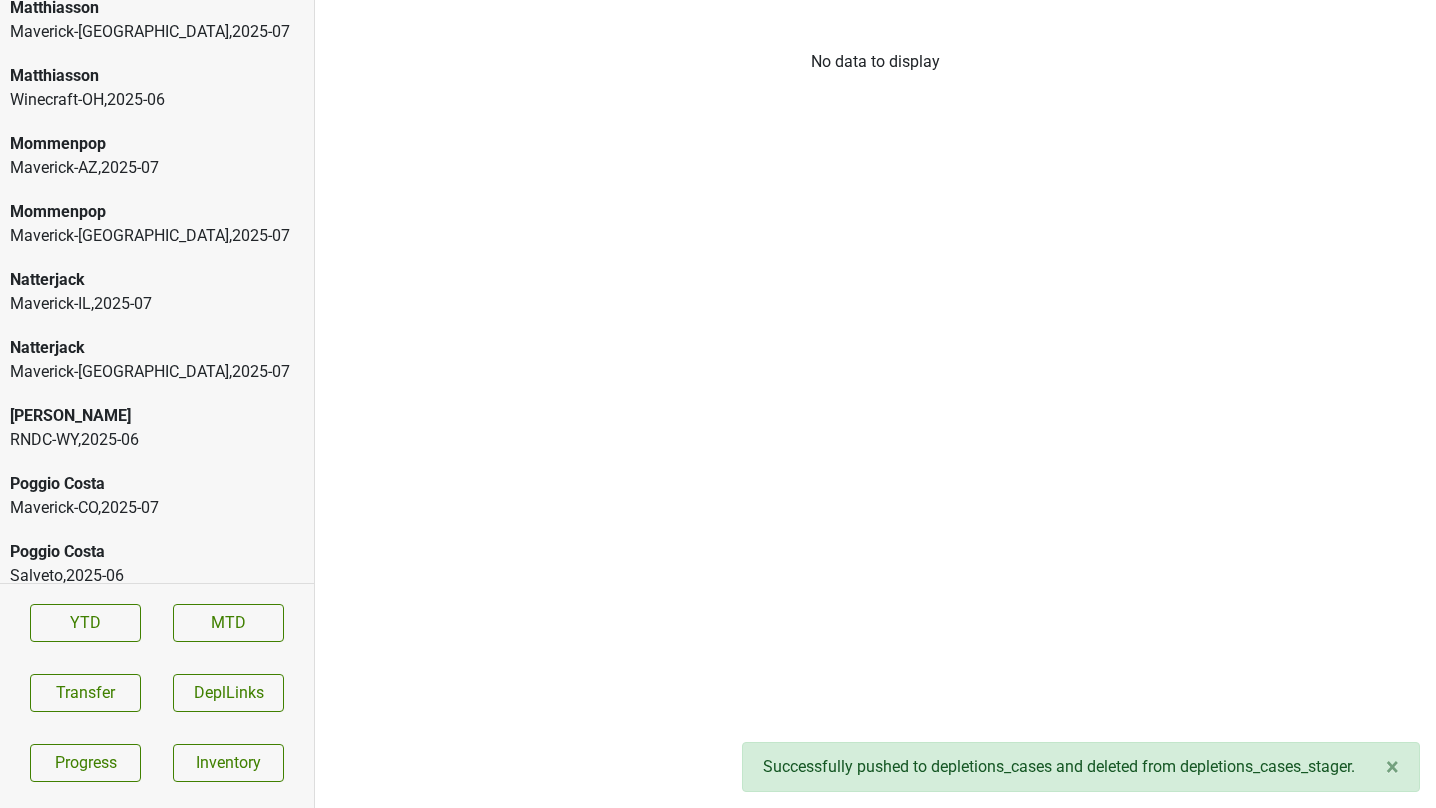 click on "Matthiasson Winecraft-OH ,  2025 - 06" at bounding box center (157, 88) 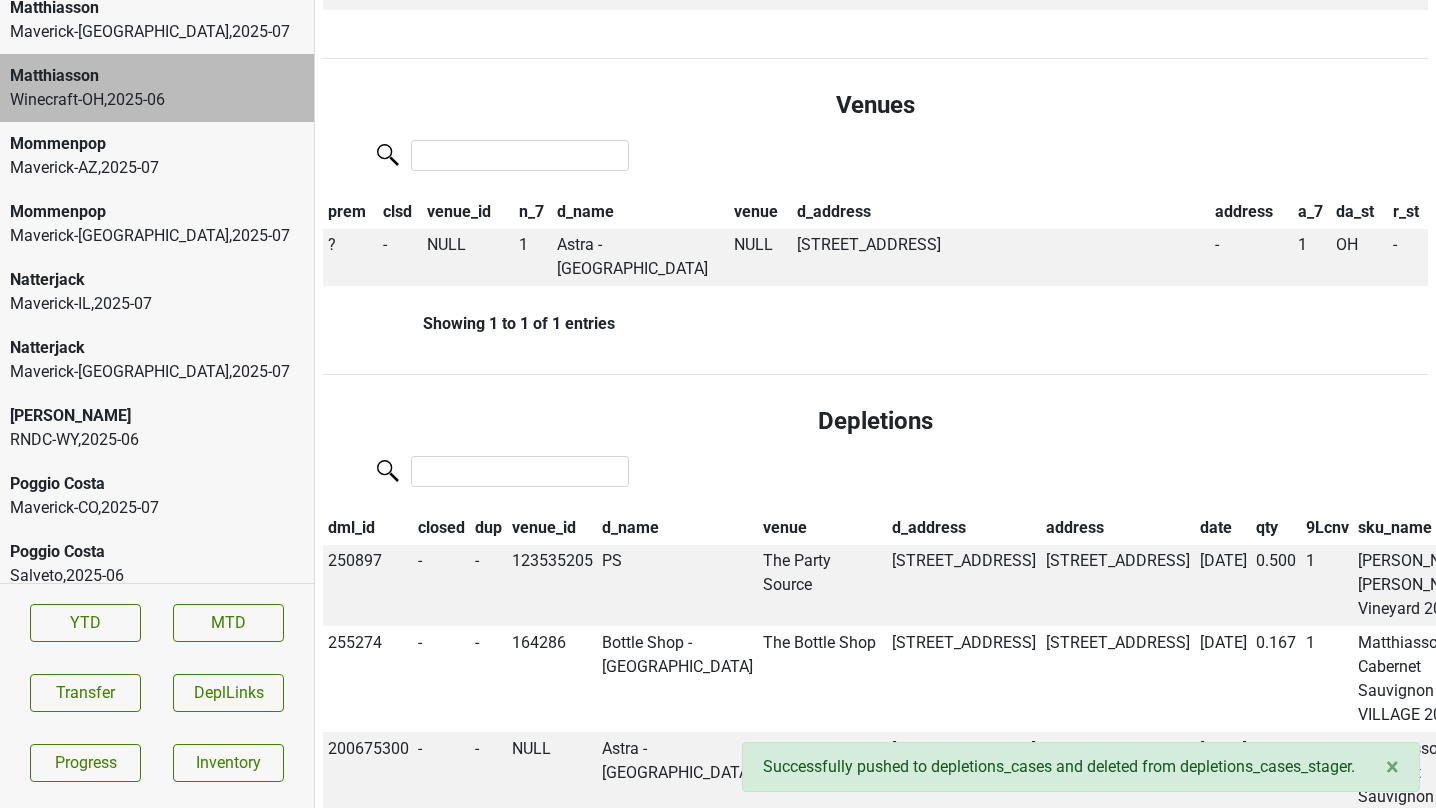 scroll, scrollTop: 722, scrollLeft: 0, axis: vertical 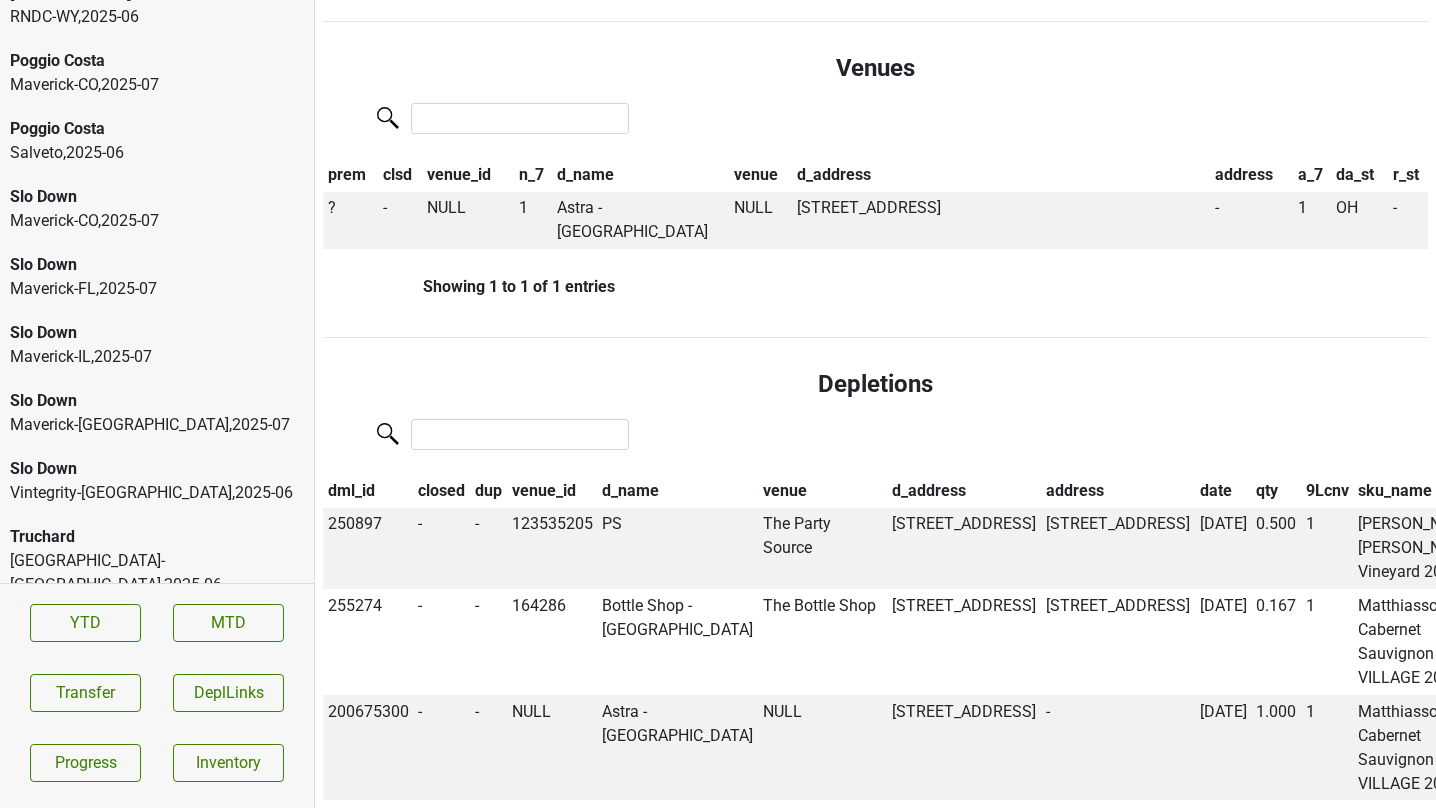 click on "Truchard" at bounding box center (157, 537) 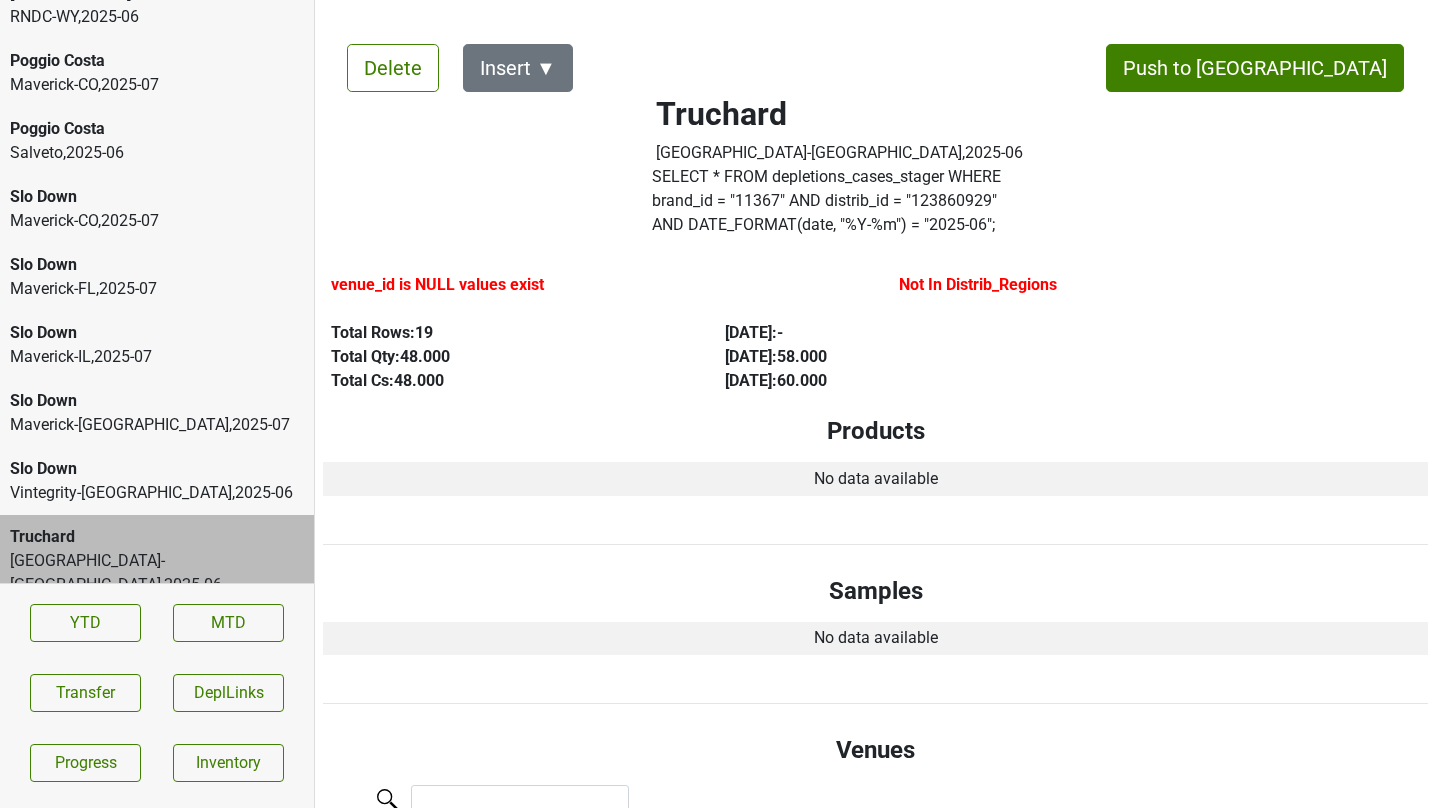 click on "Vintegrity-MO ,  2025 - 06" at bounding box center [157, 493] 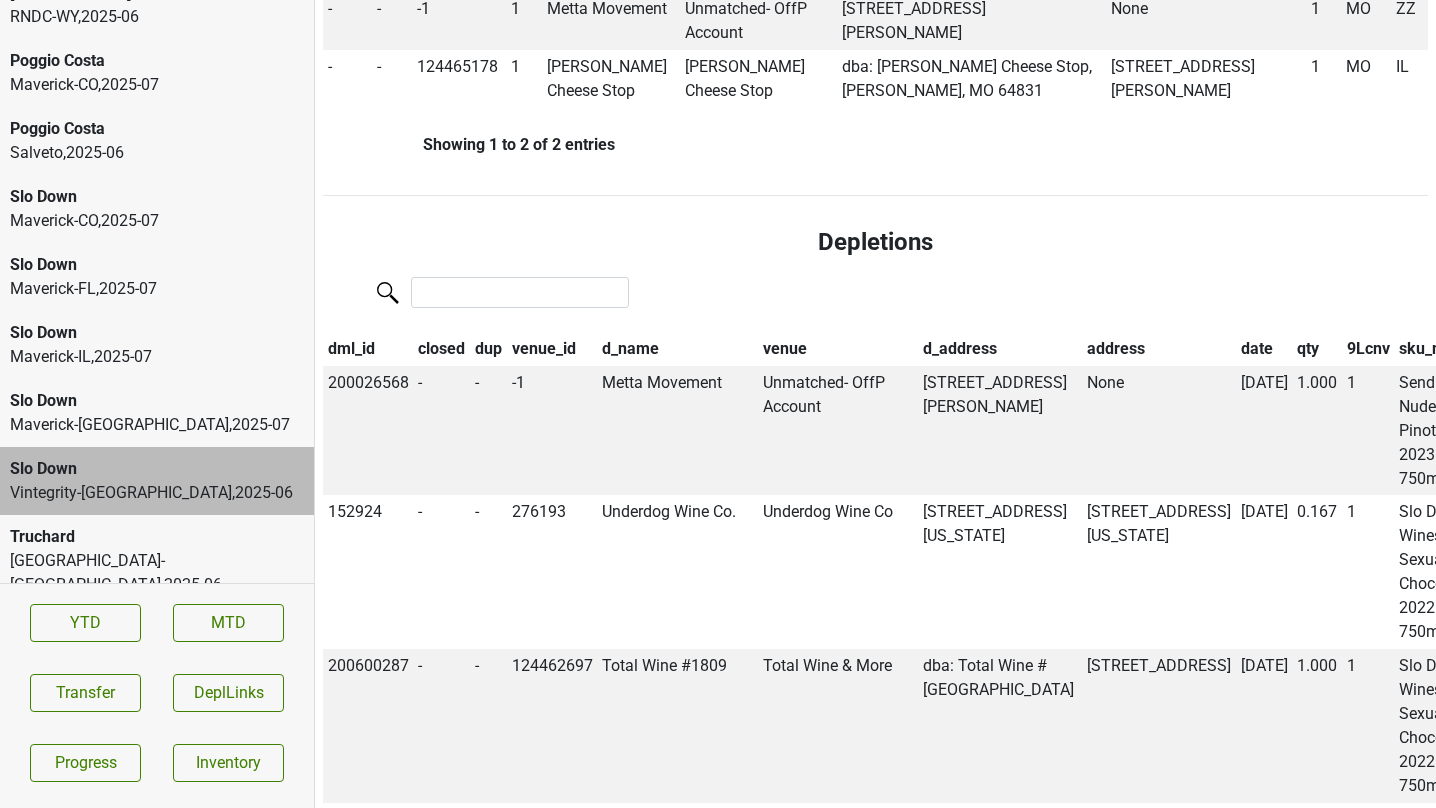 scroll, scrollTop: 1054, scrollLeft: 351, axis: both 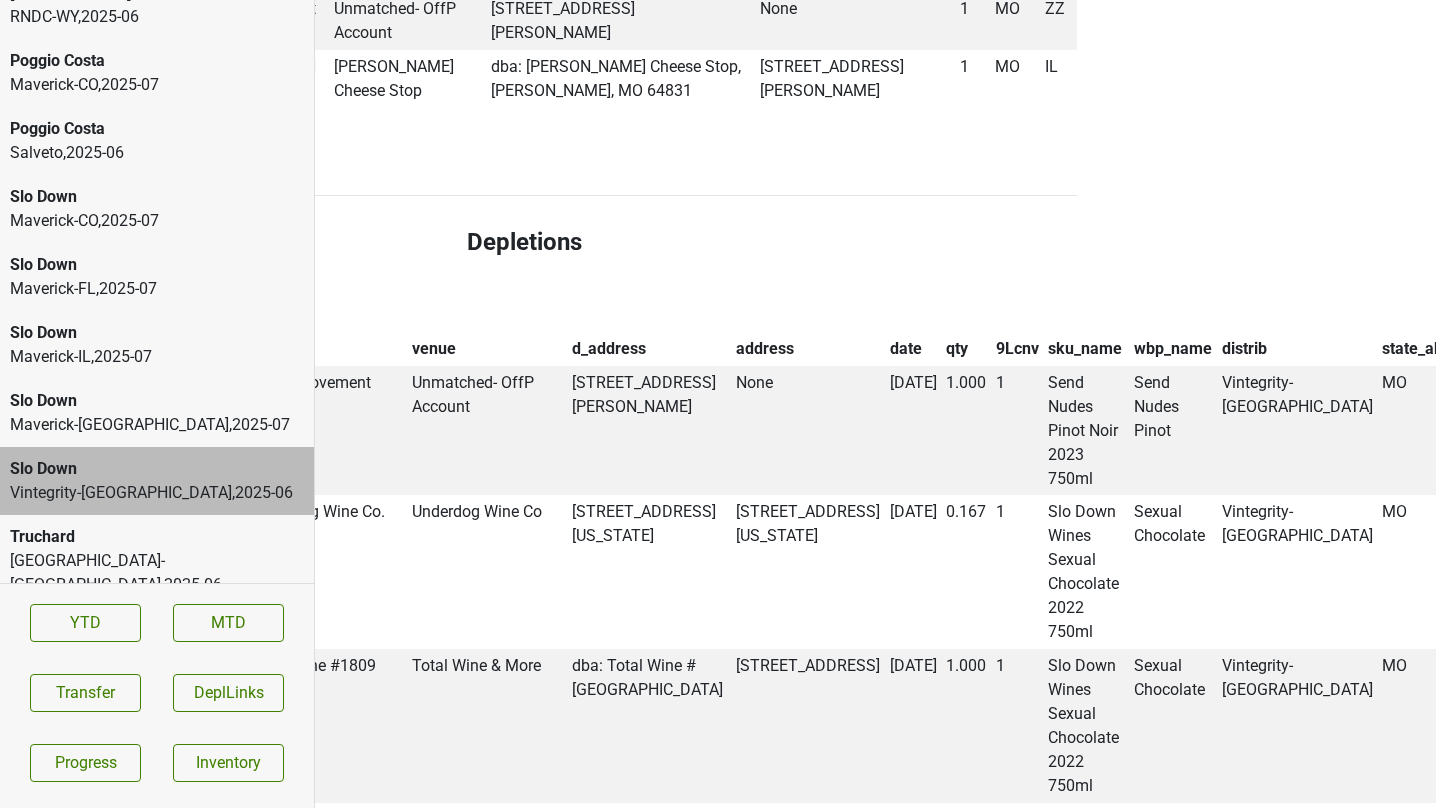 click on "state_abbr_x" at bounding box center (1427, 349) 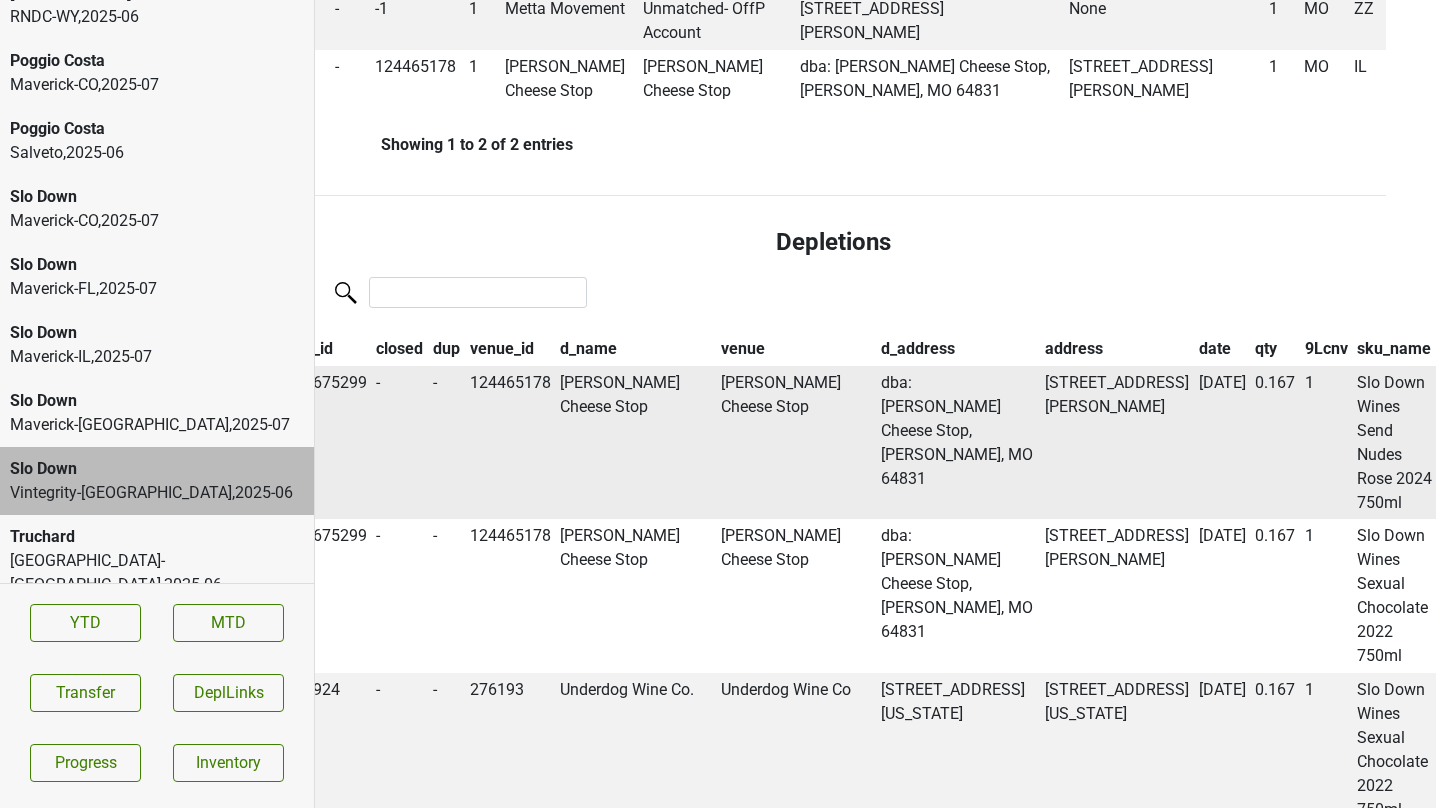 scroll, scrollTop: 1054, scrollLeft: 0, axis: vertical 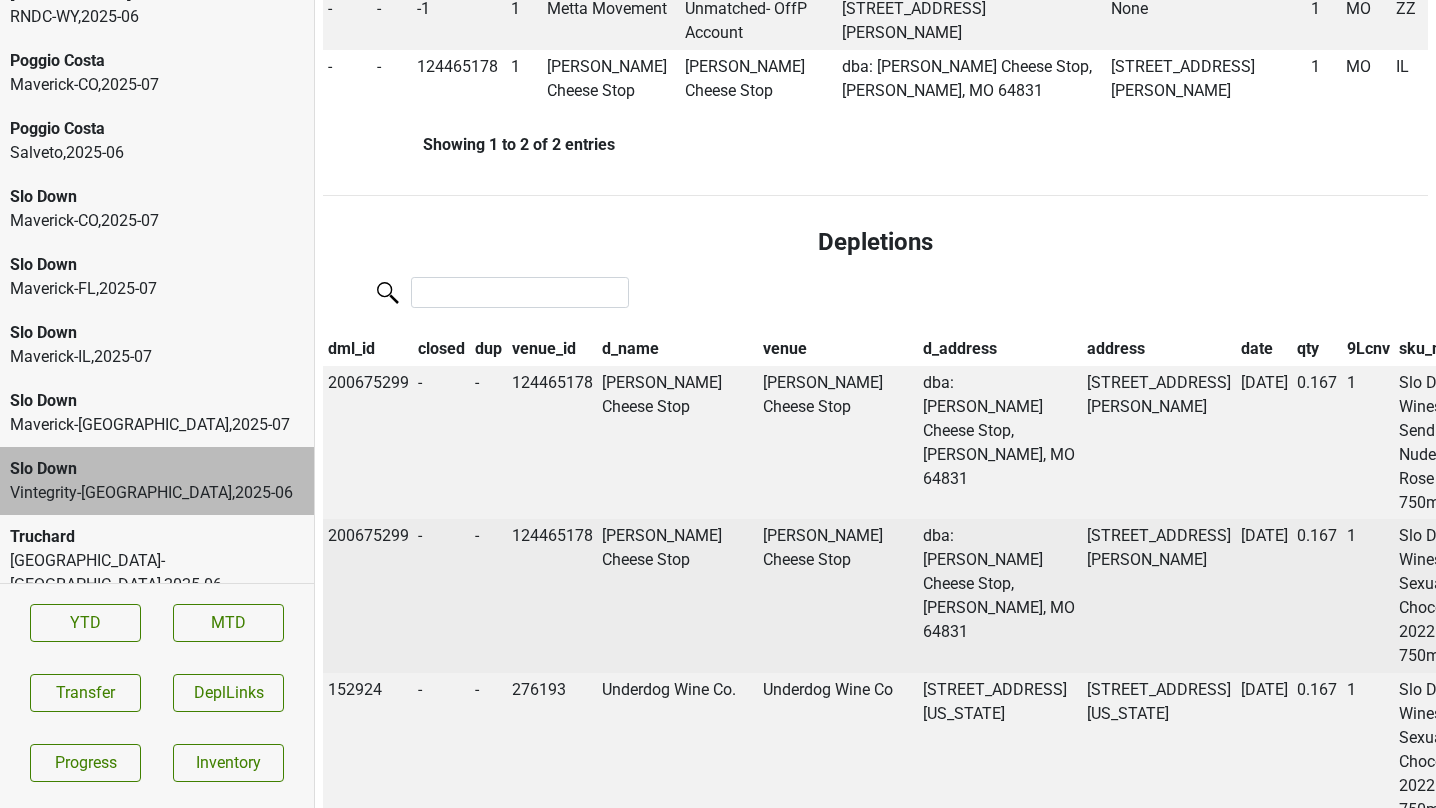 click on "dba: Anderson Cheese Stop, Anderson, MO 64831" at bounding box center [1001, 596] 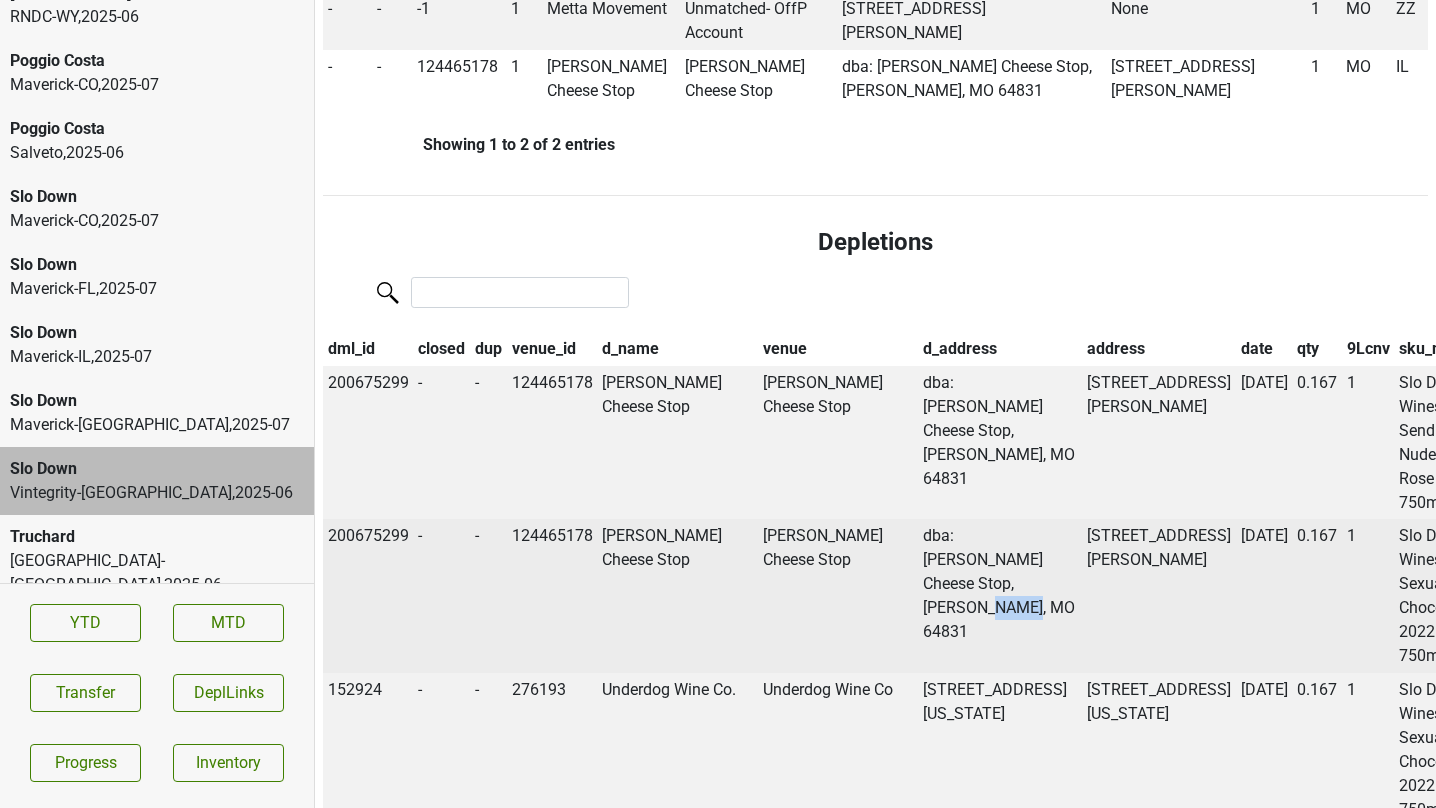 click on "dba: Anderson Cheese Stop, Anderson, MO 64831" at bounding box center (1001, 596) 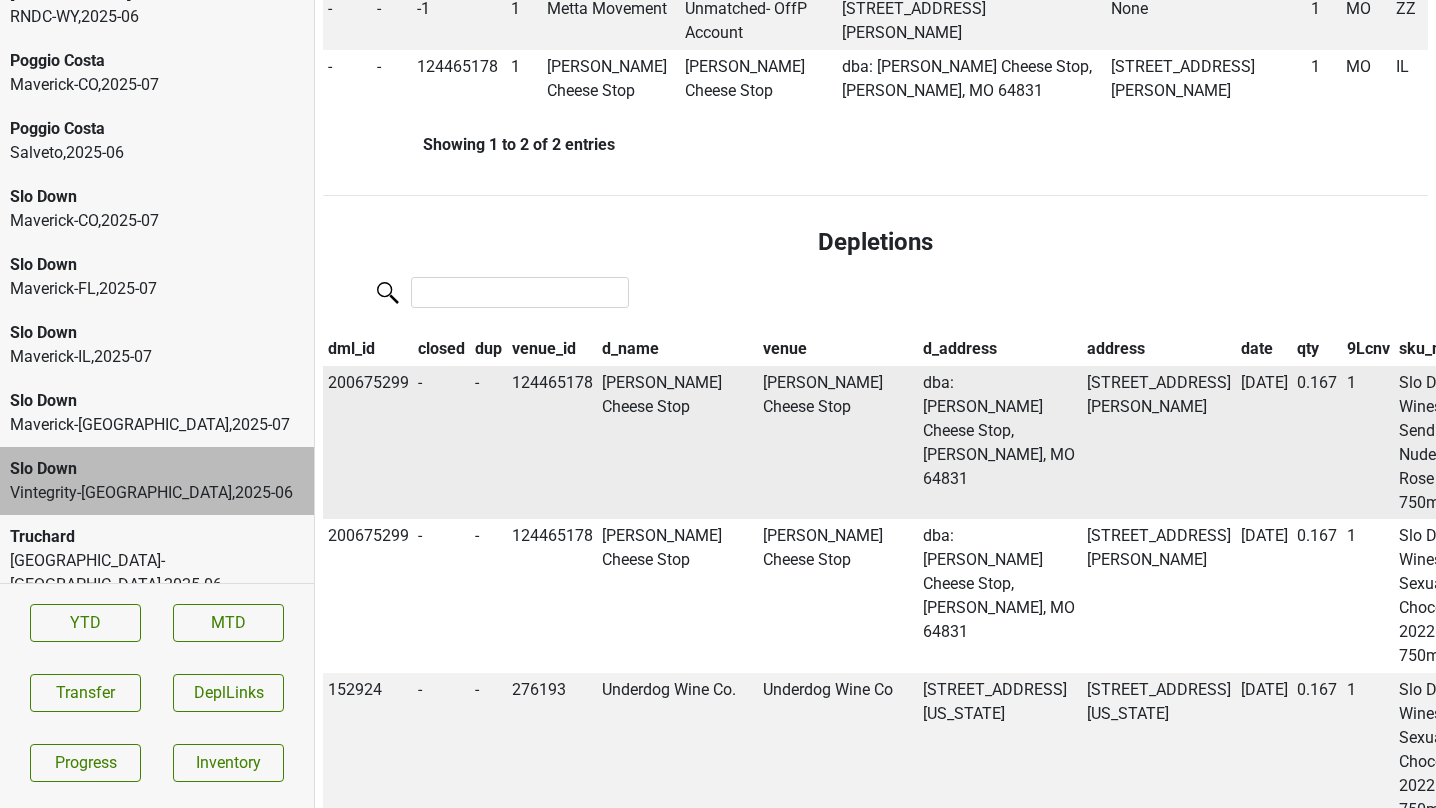 click on "124465178" at bounding box center (552, 443) 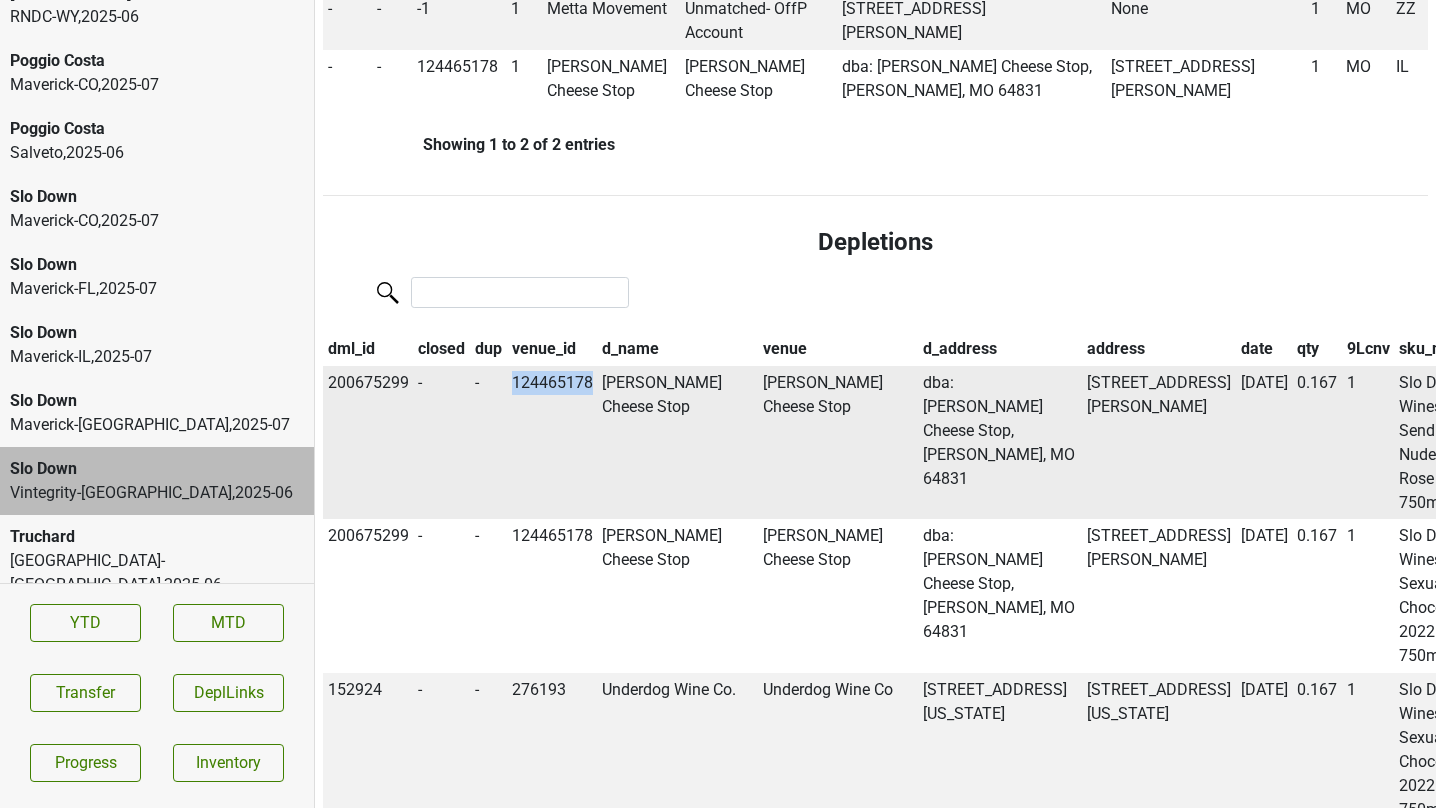 click on "124465178" at bounding box center (552, 443) 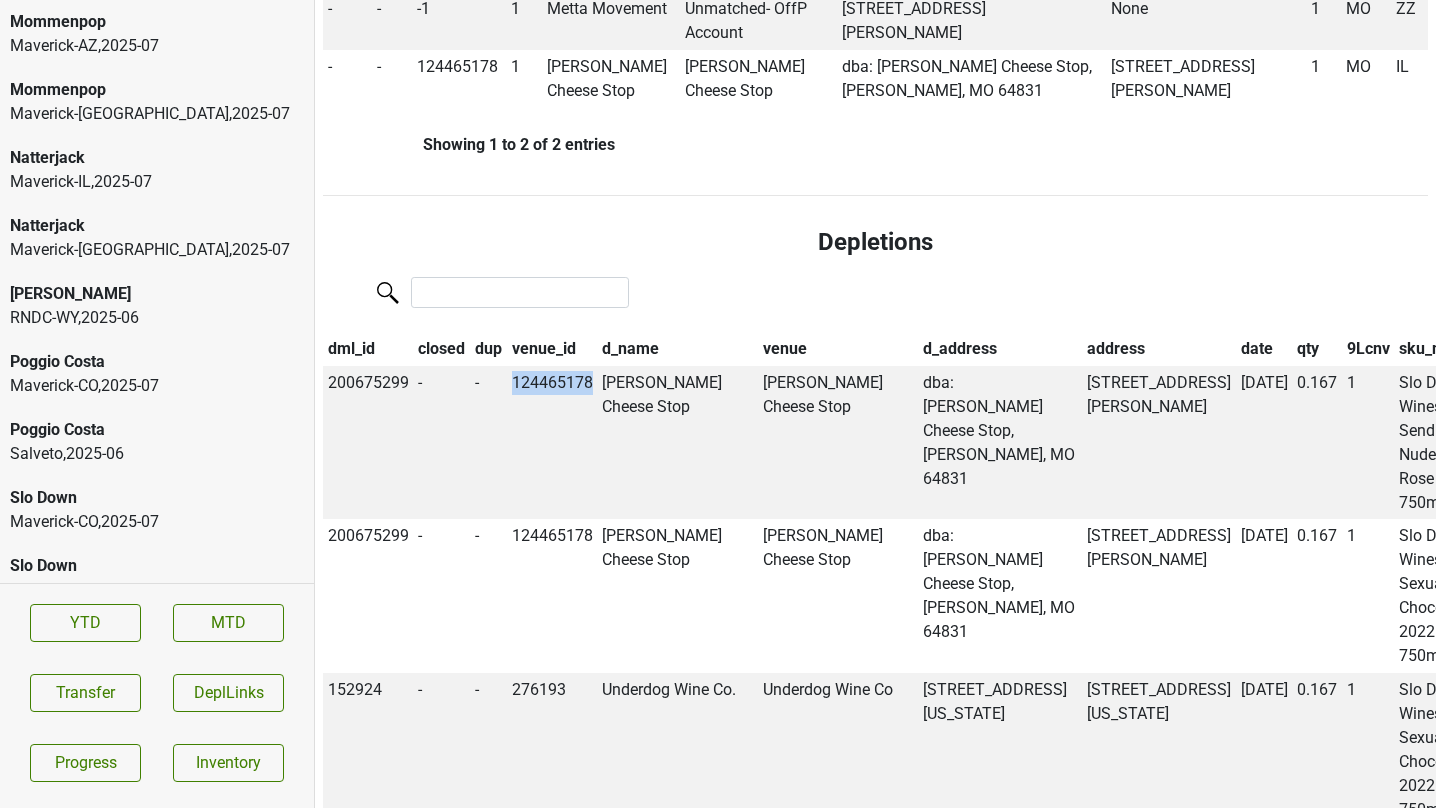scroll, scrollTop: 391, scrollLeft: 0, axis: vertical 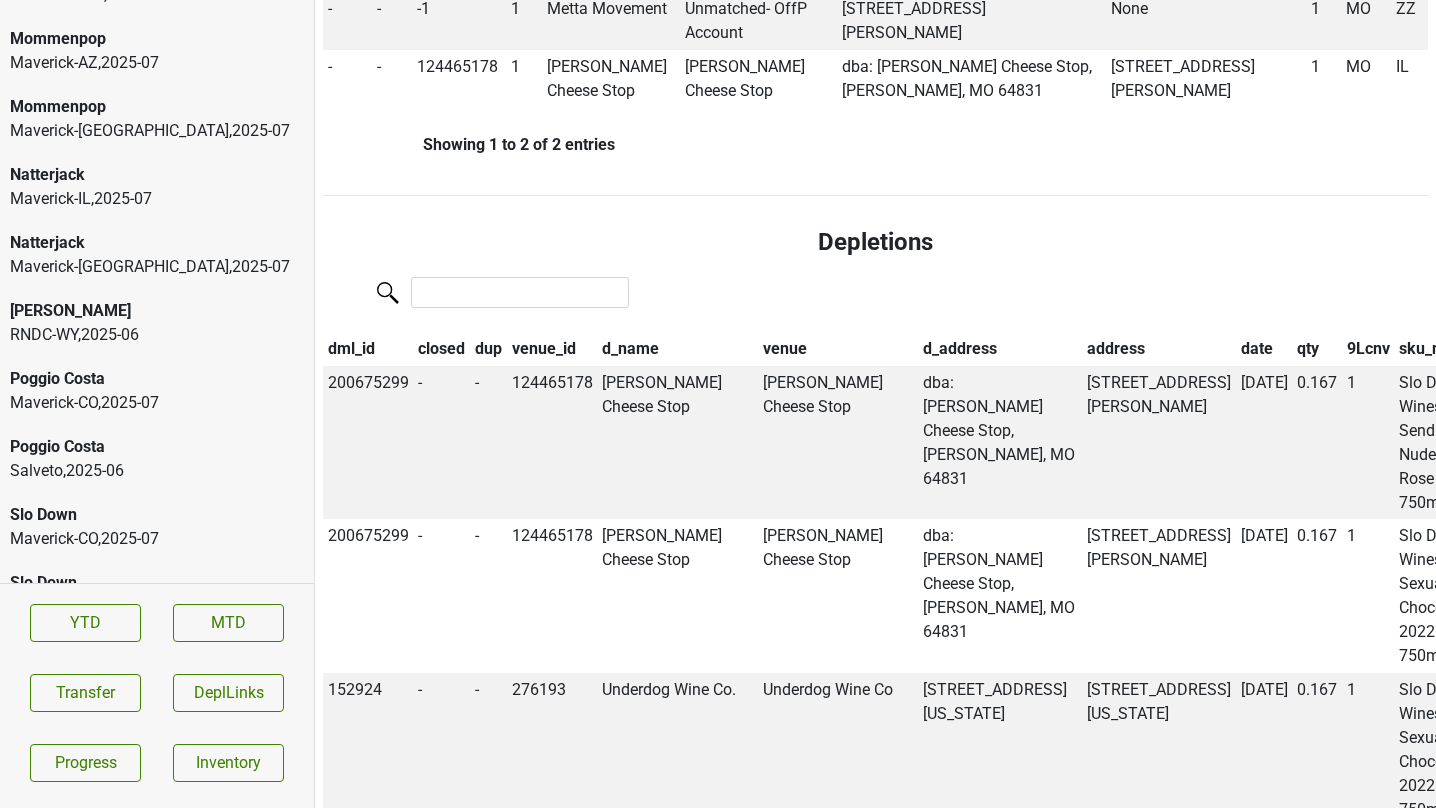 click on "[PERSON_NAME]" at bounding box center (157, 311) 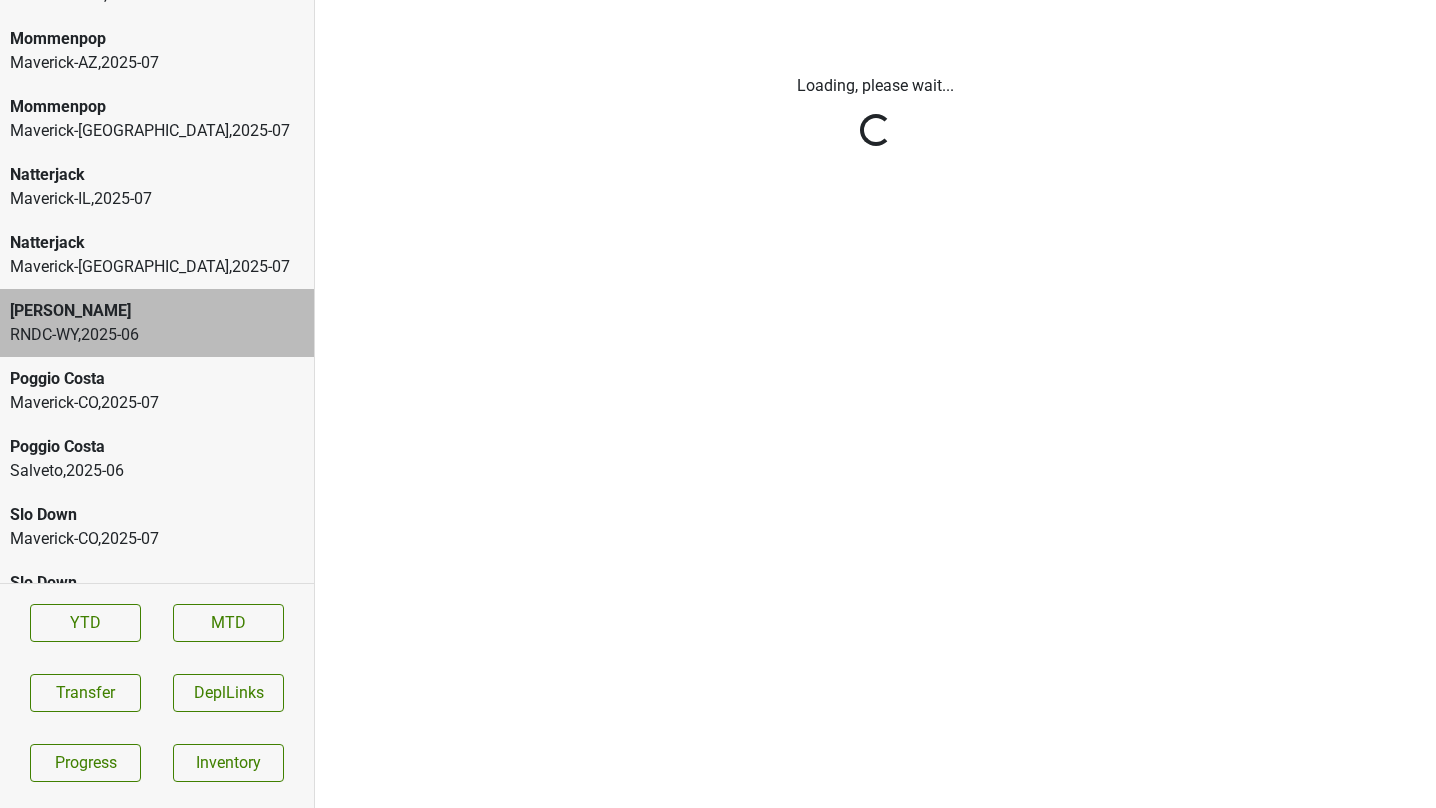 scroll, scrollTop: 0, scrollLeft: 0, axis: both 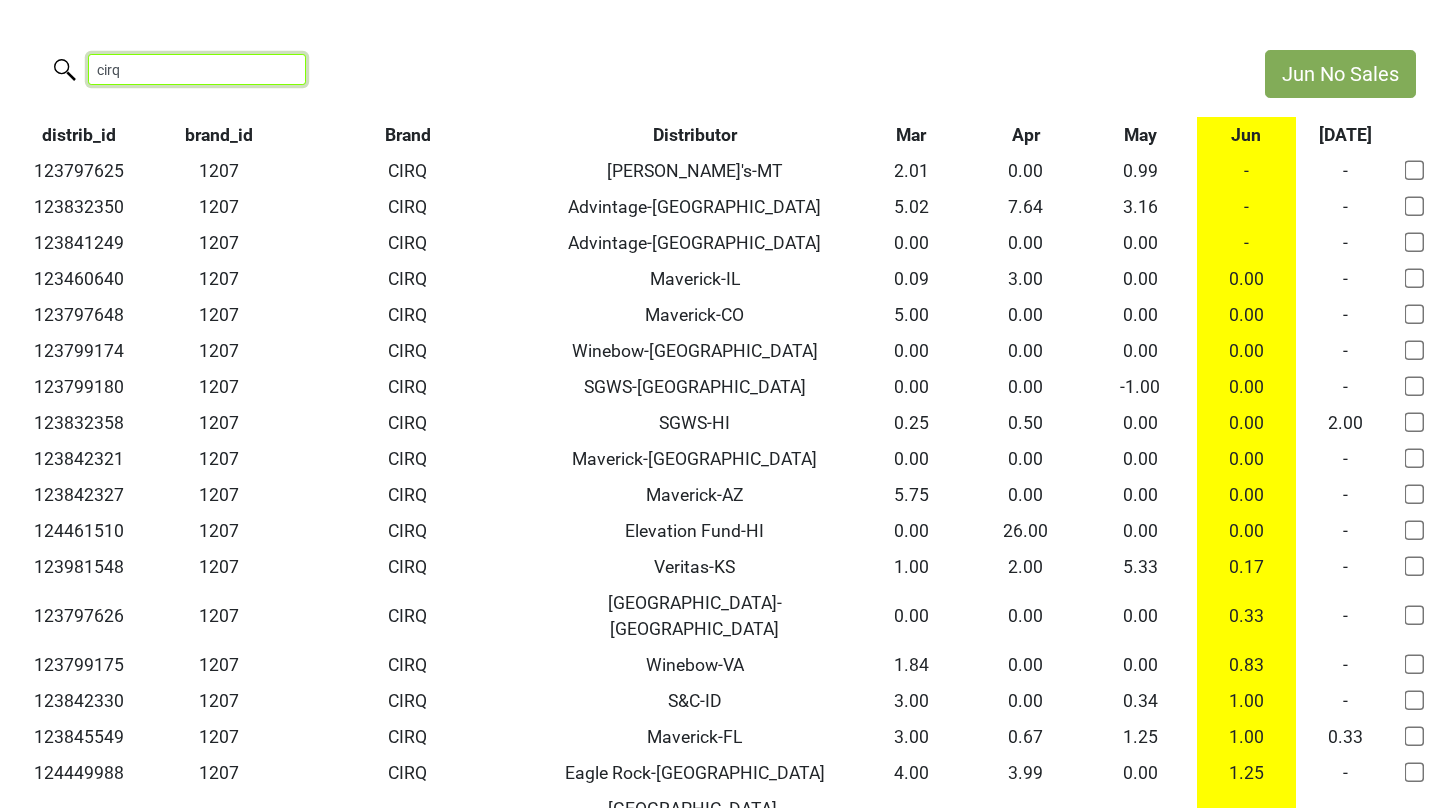 drag, startPoint x: 189, startPoint y: 72, endPoint x: 23, endPoint y: 61, distance: 166.36406 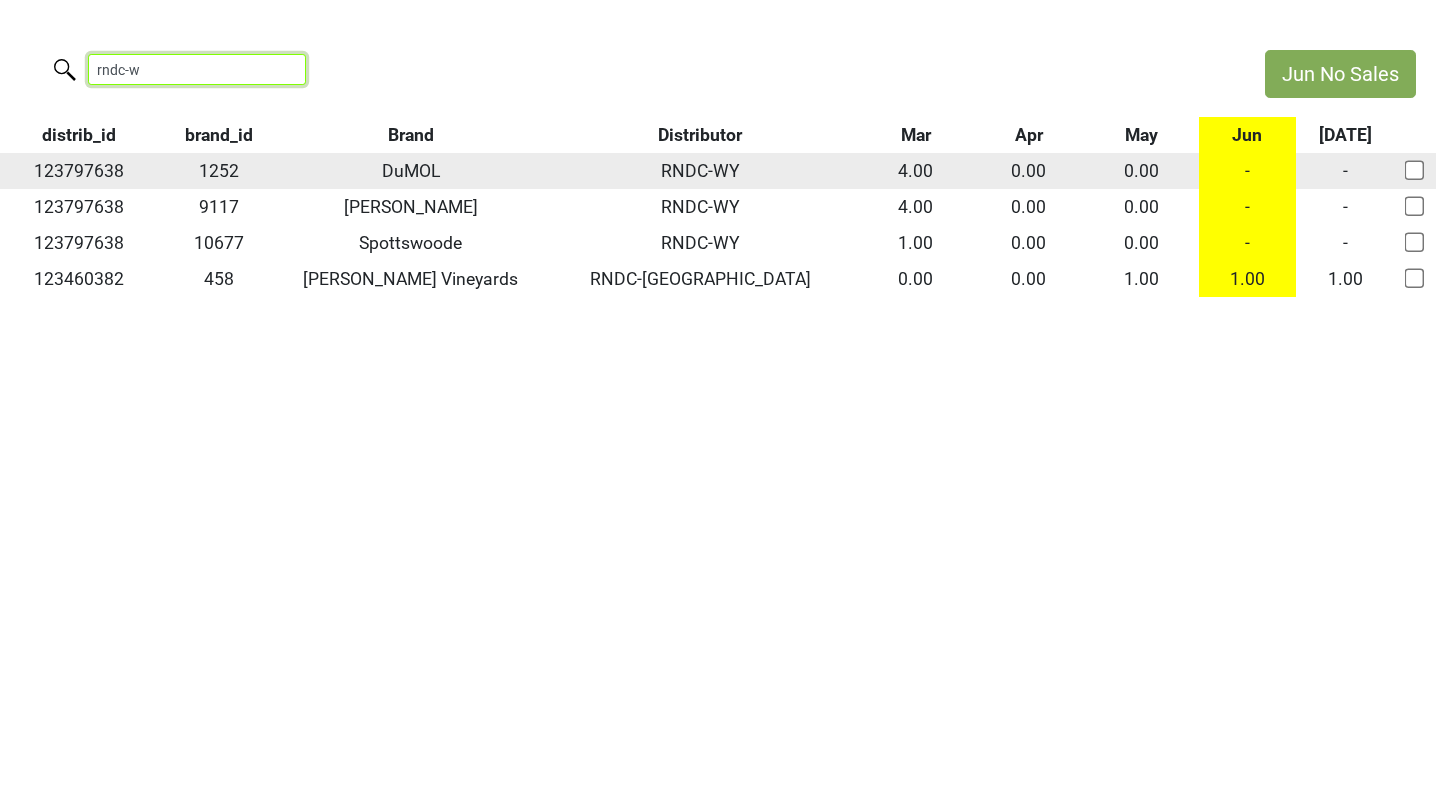 type on "rndc-w" 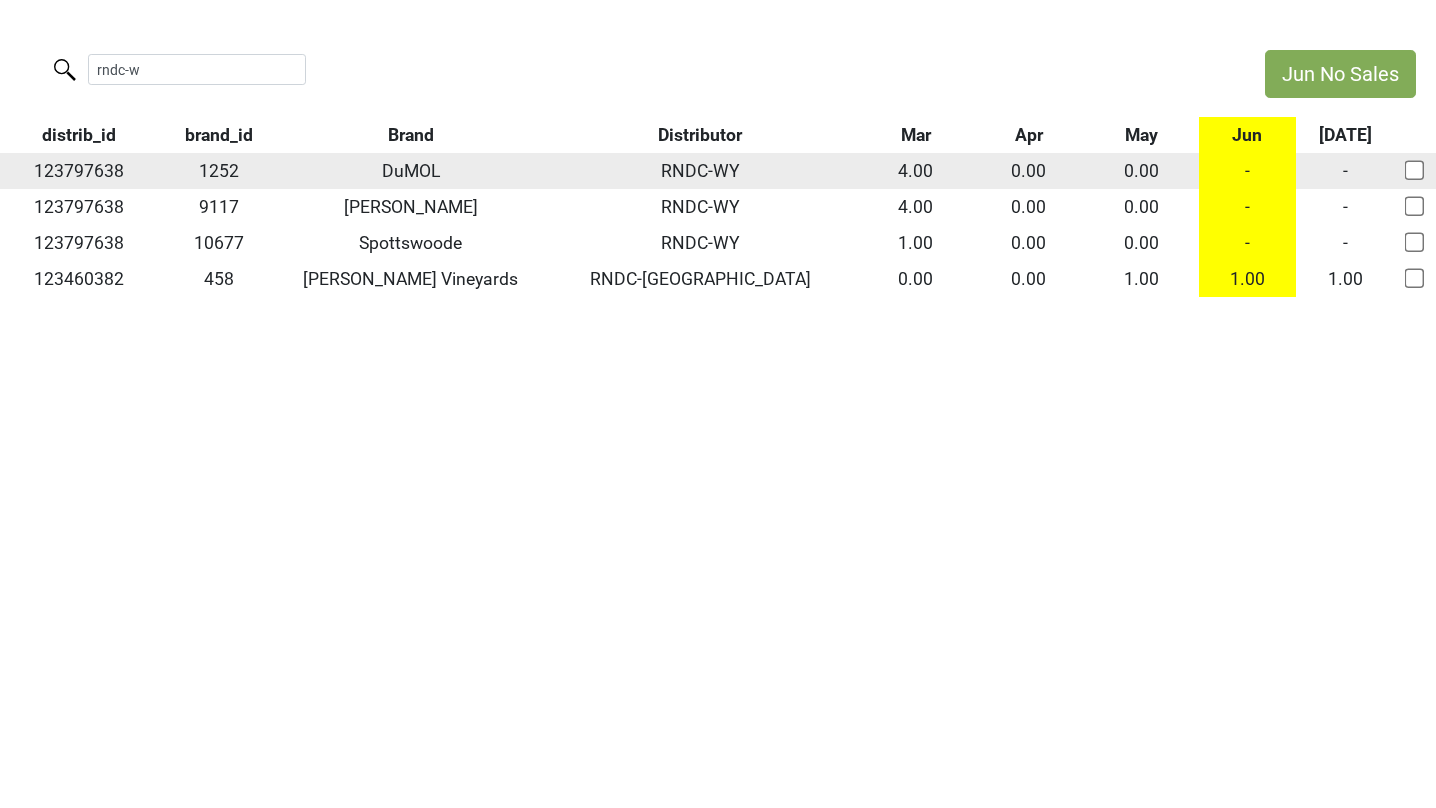 click at bounding box center [1416, 170] 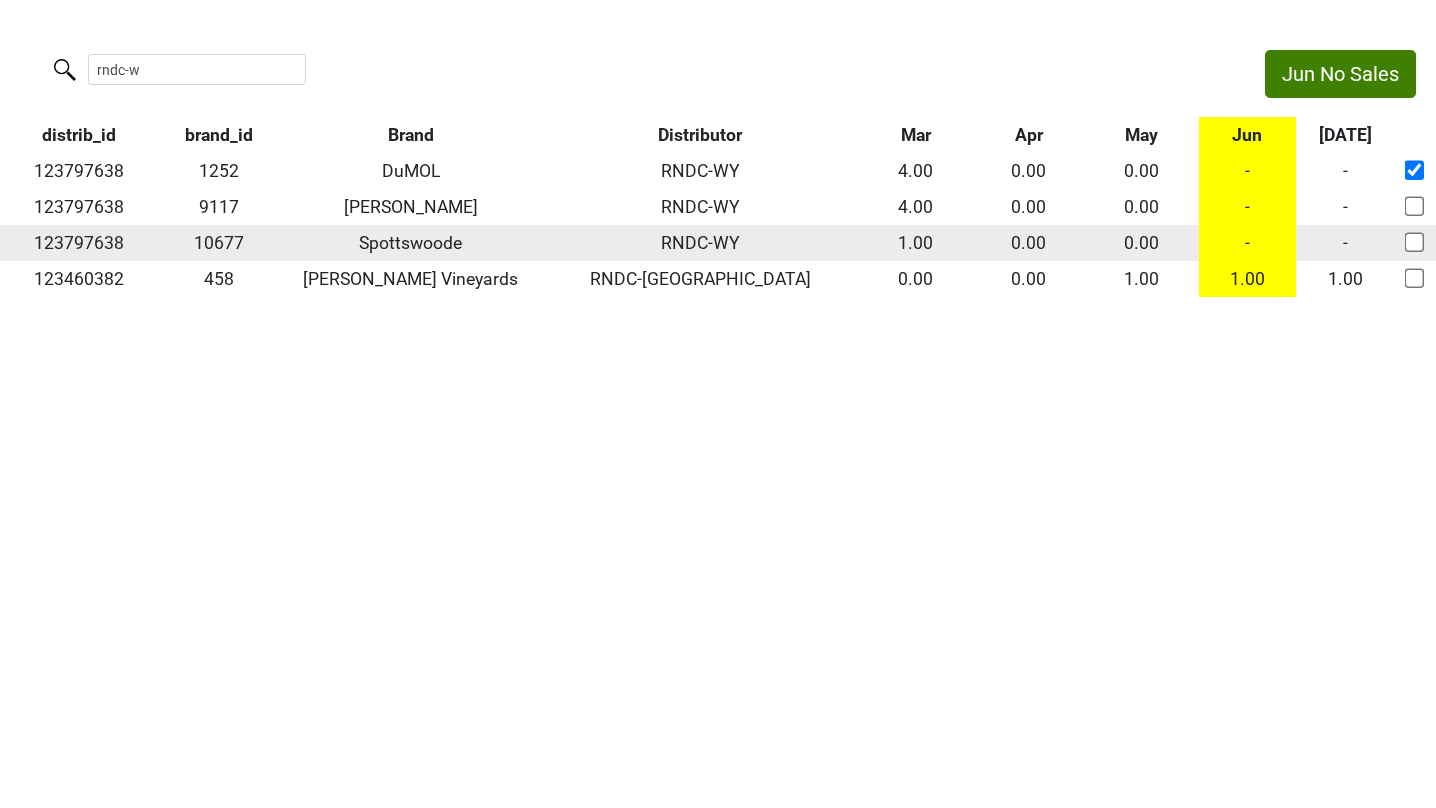 click at bounding box center (1416, 242) 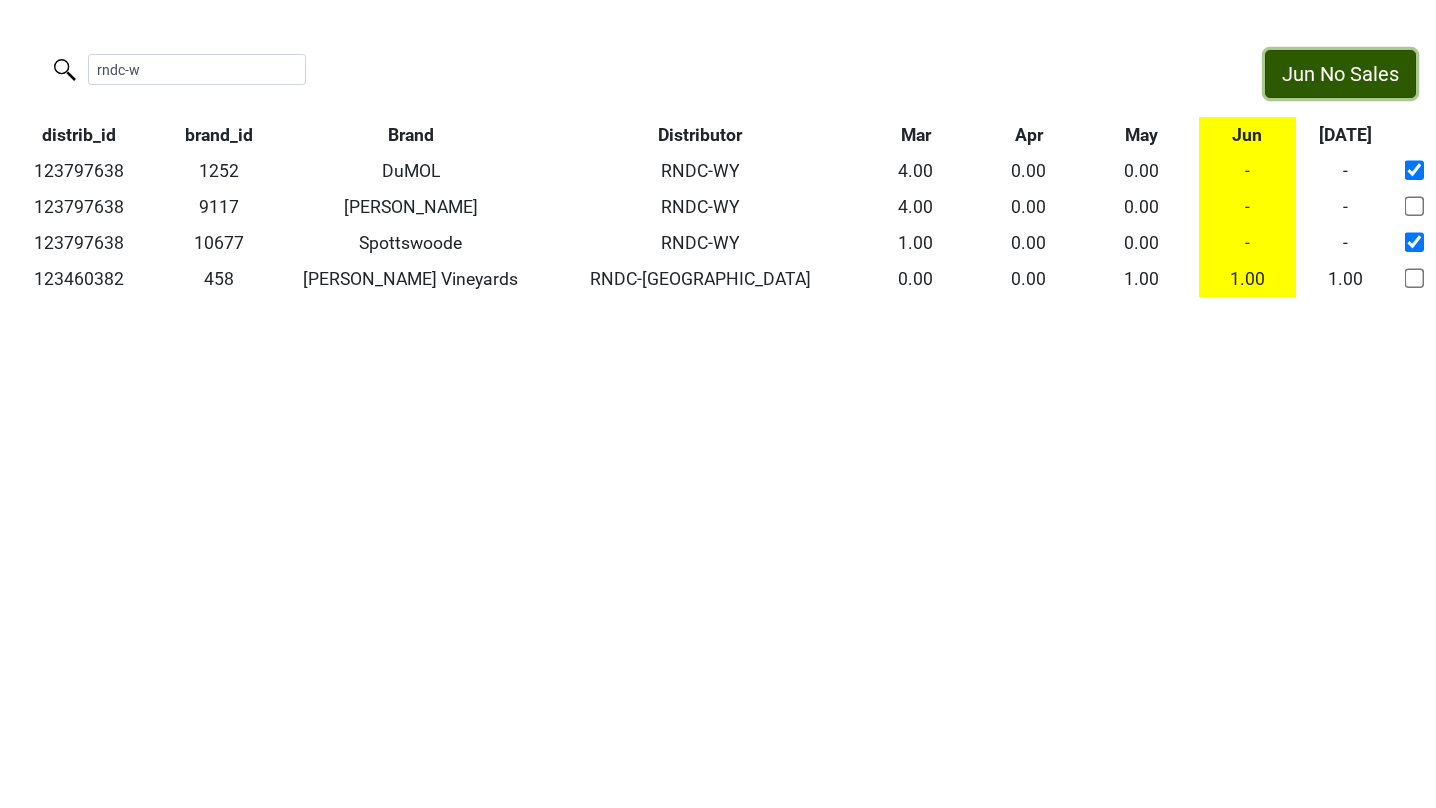click on "Jun No Sales" at bounding box center [1340, 74] 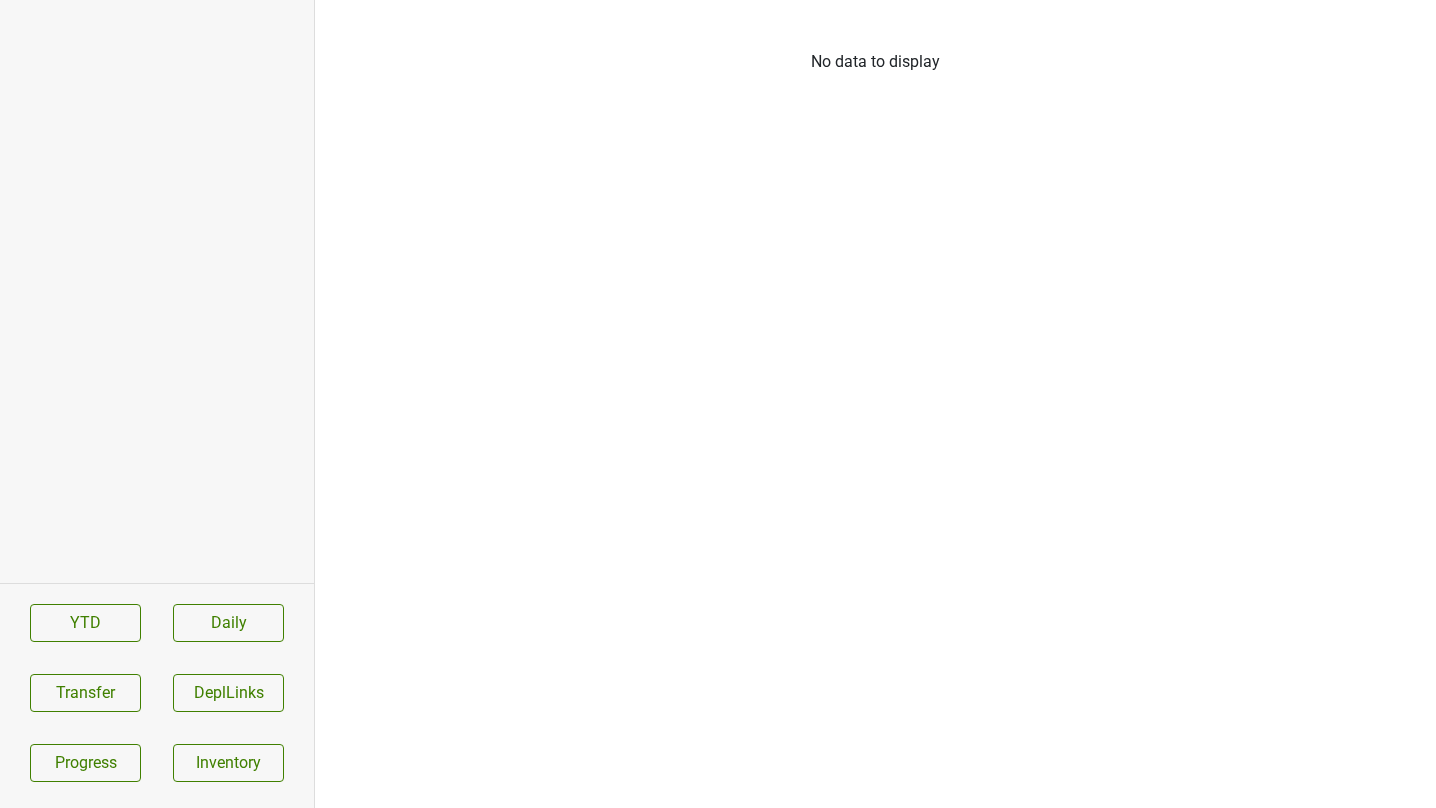 scroll, scrollTop: 0, scrollLeft: 0, axis: both 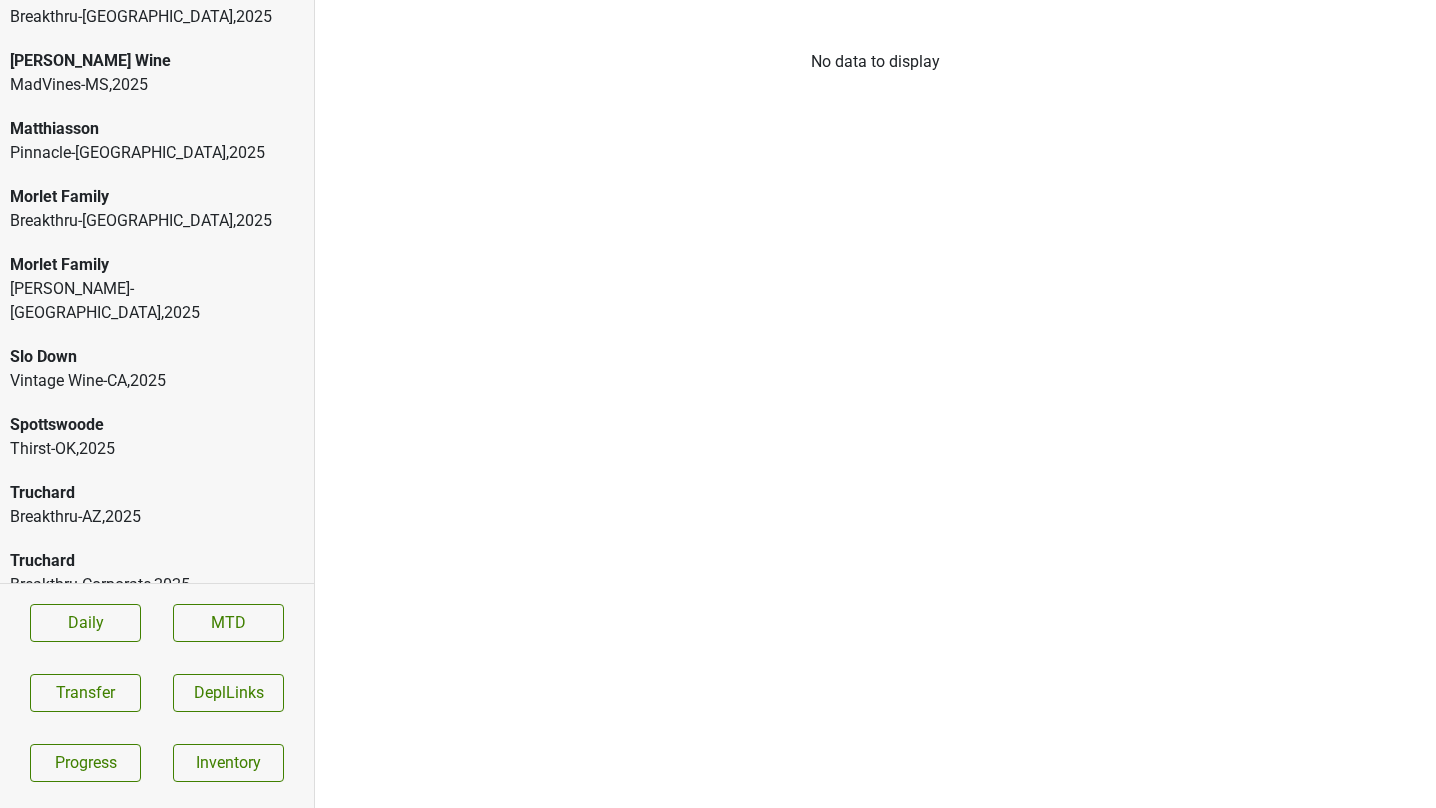 click on "Truchard" at bounding box center [157, 493] 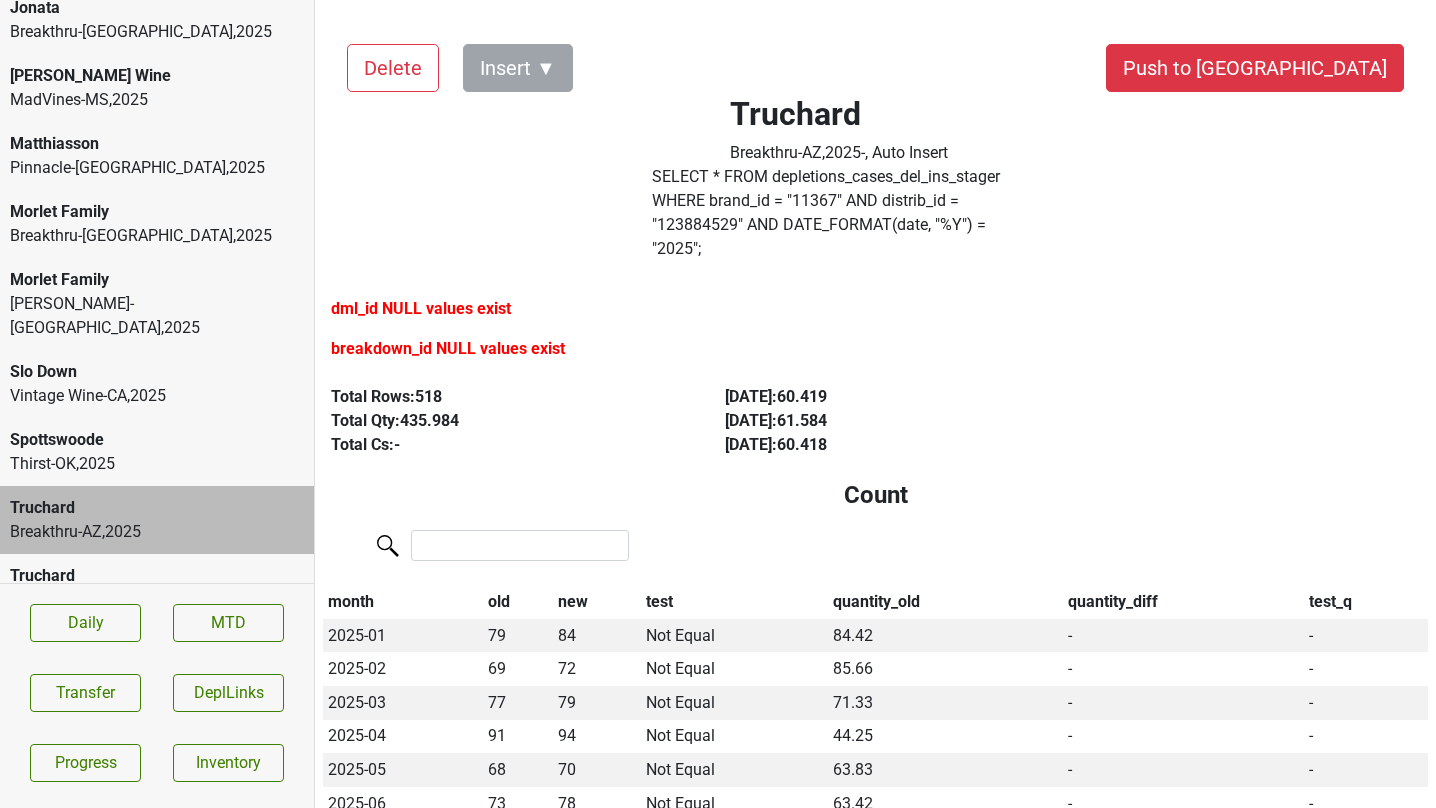 scroll, scrollTop: 1099, scrollLeft: 0, axis: vertical 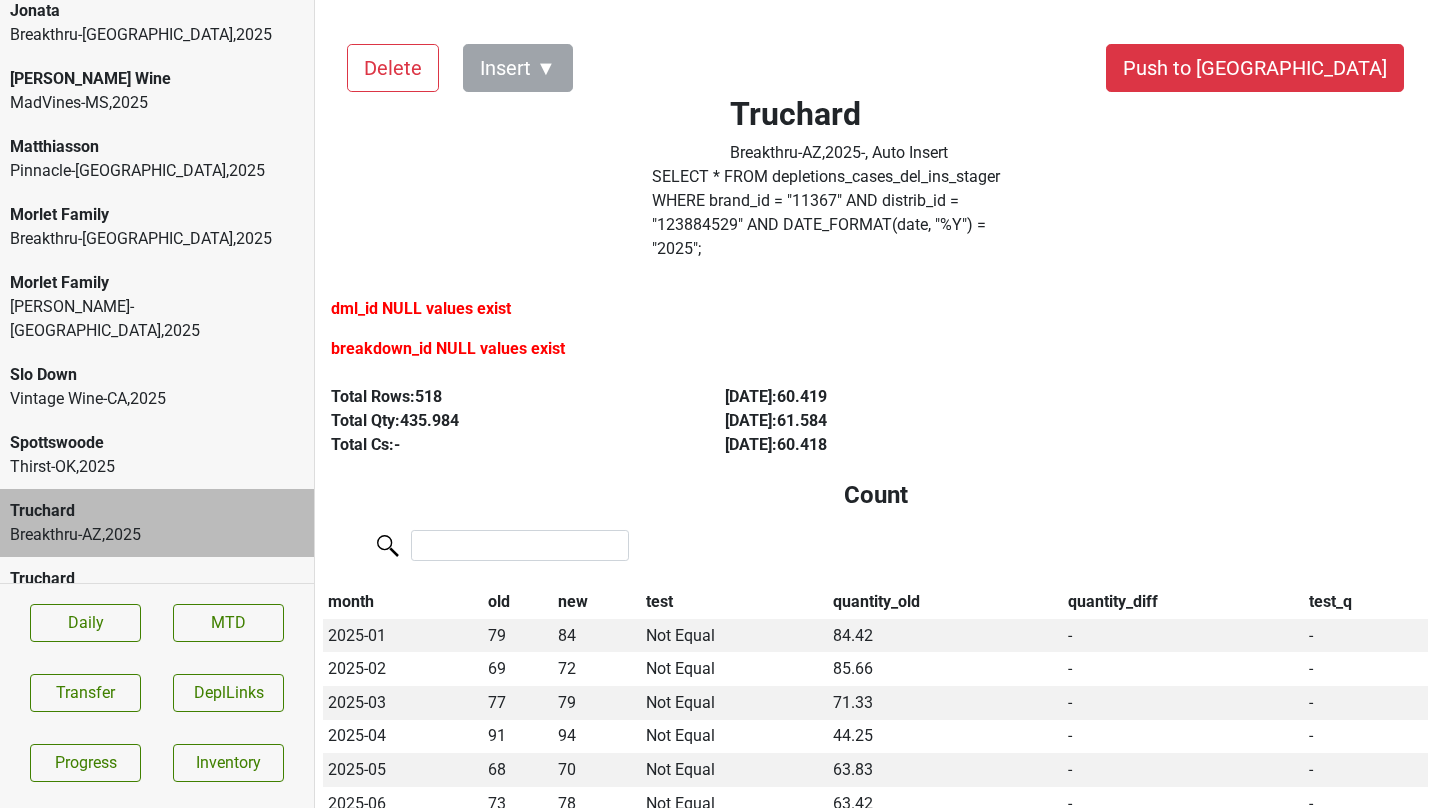 click on "Morlet Family Tryon-NC ,  2025" at bounding box center [157, 307] 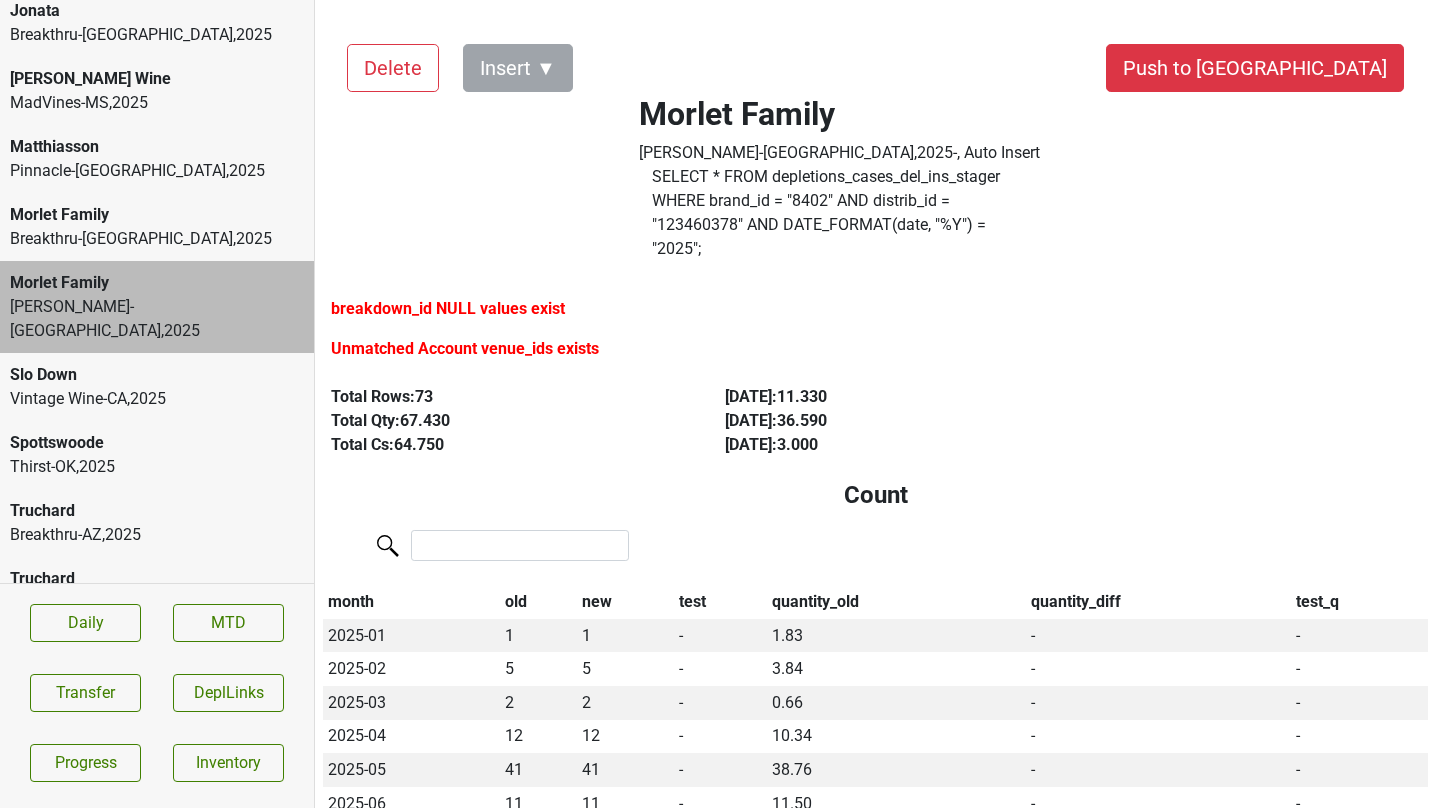 scroll, scrollTop: 0, scrollLeft: 0, axis: both 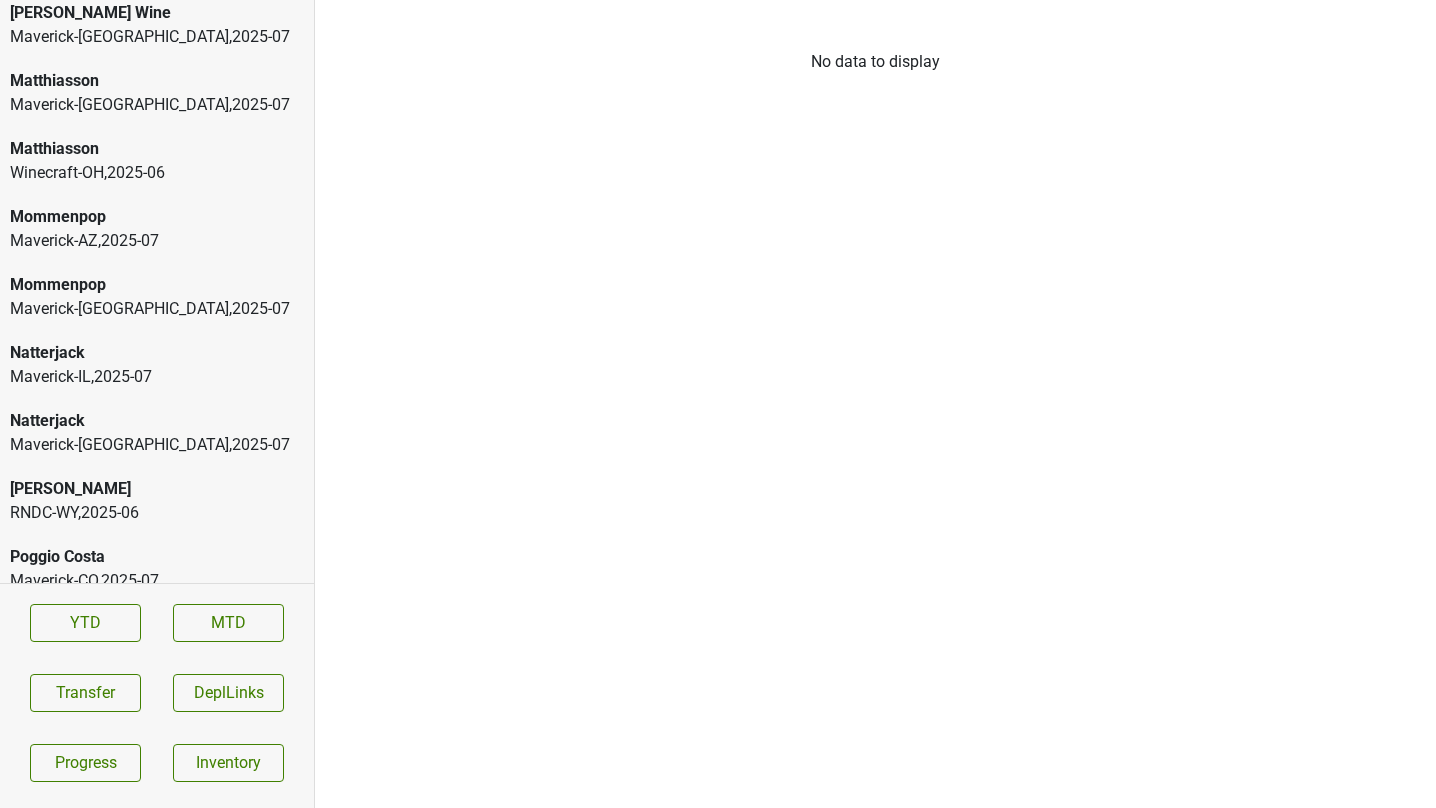 click on "Maverick-IL ,  2025 - 07" at bounding box center [157, 377] 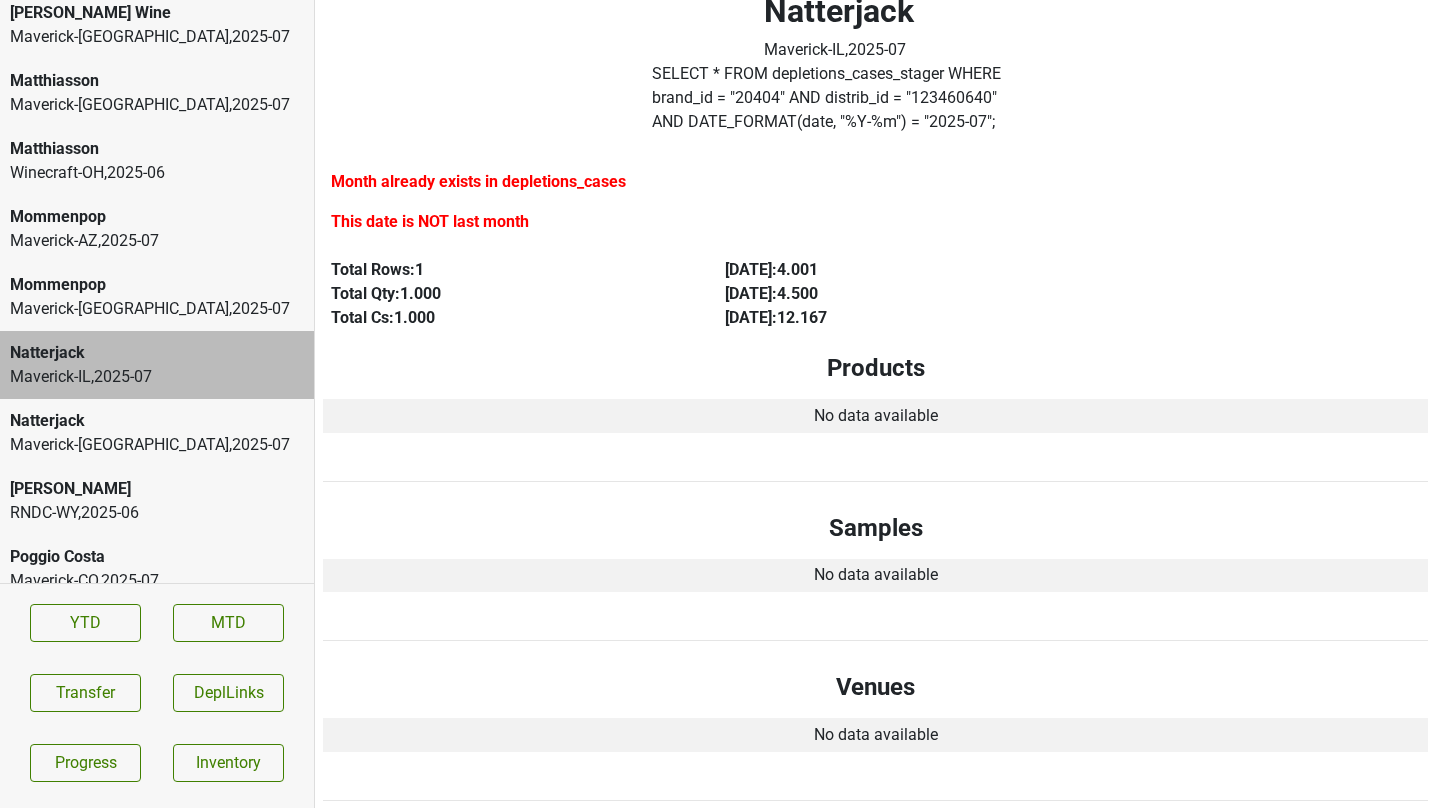 scroll, scrollTop: 105, scrollLeft: 0, axis: vertical 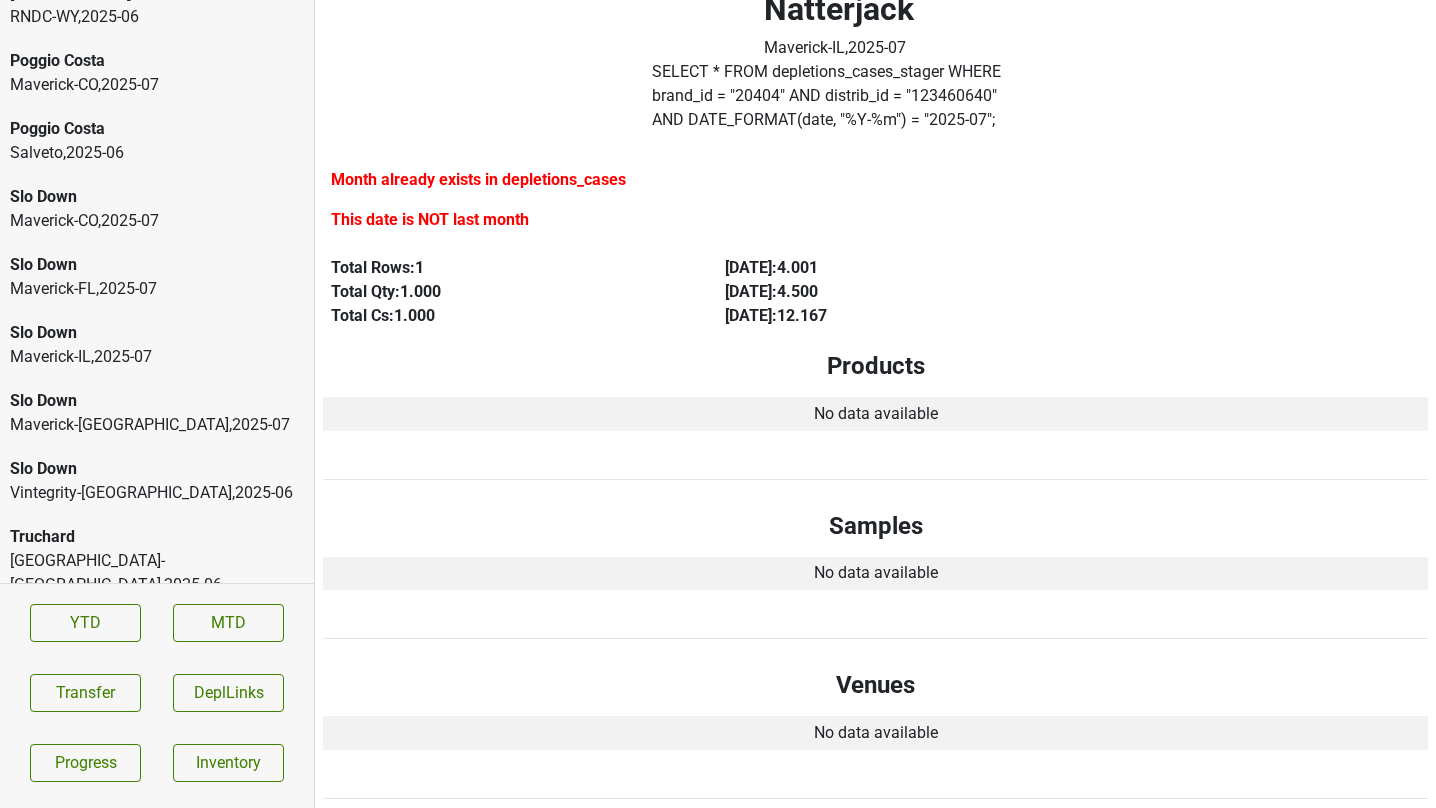 click on "Slo Down" at bounding box center [157, 333] 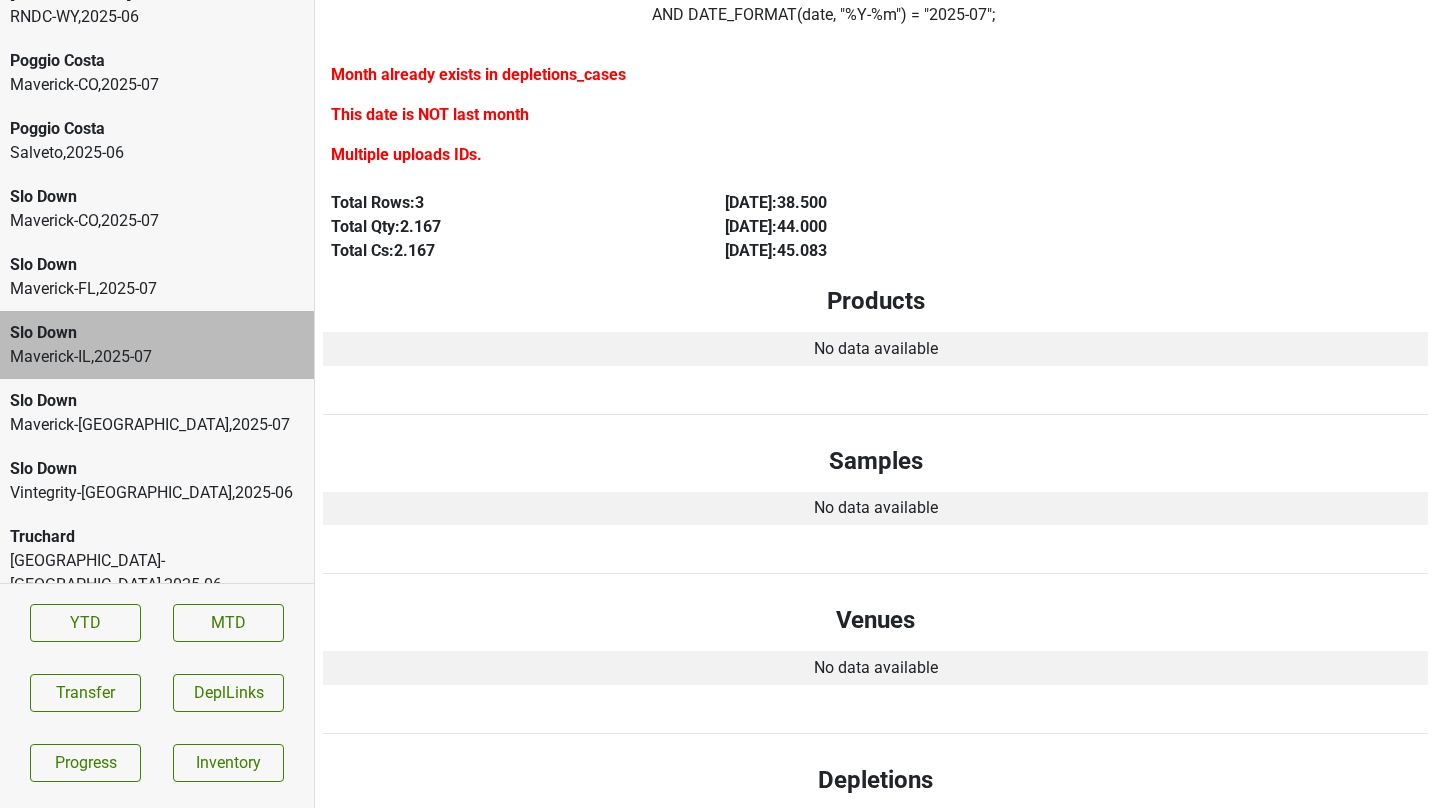 scroll, scrollTop: 0, scrollLeft: 0, axis: both 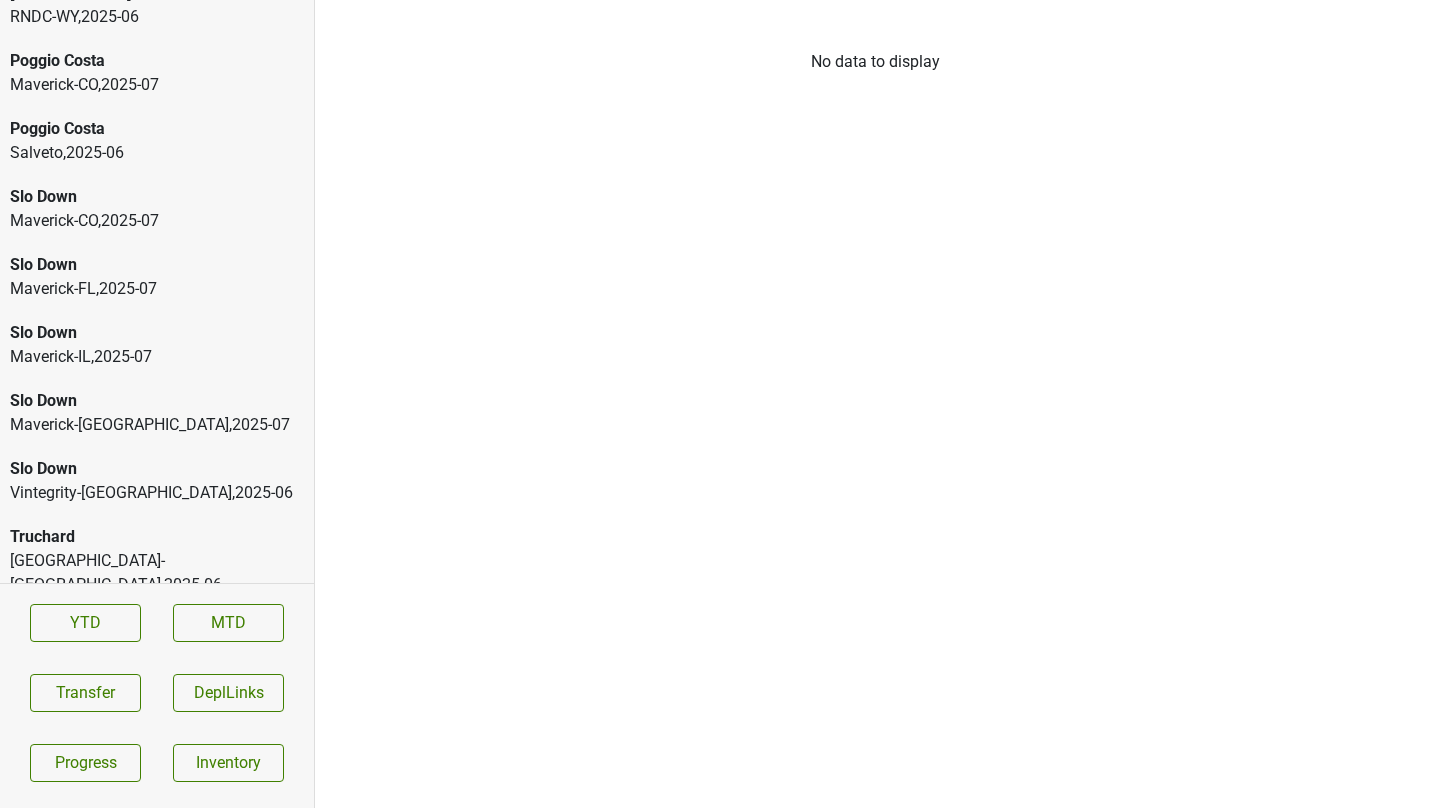 click on "Maverick-IL ,  2025 - 07" at bounding box center (157, 357) 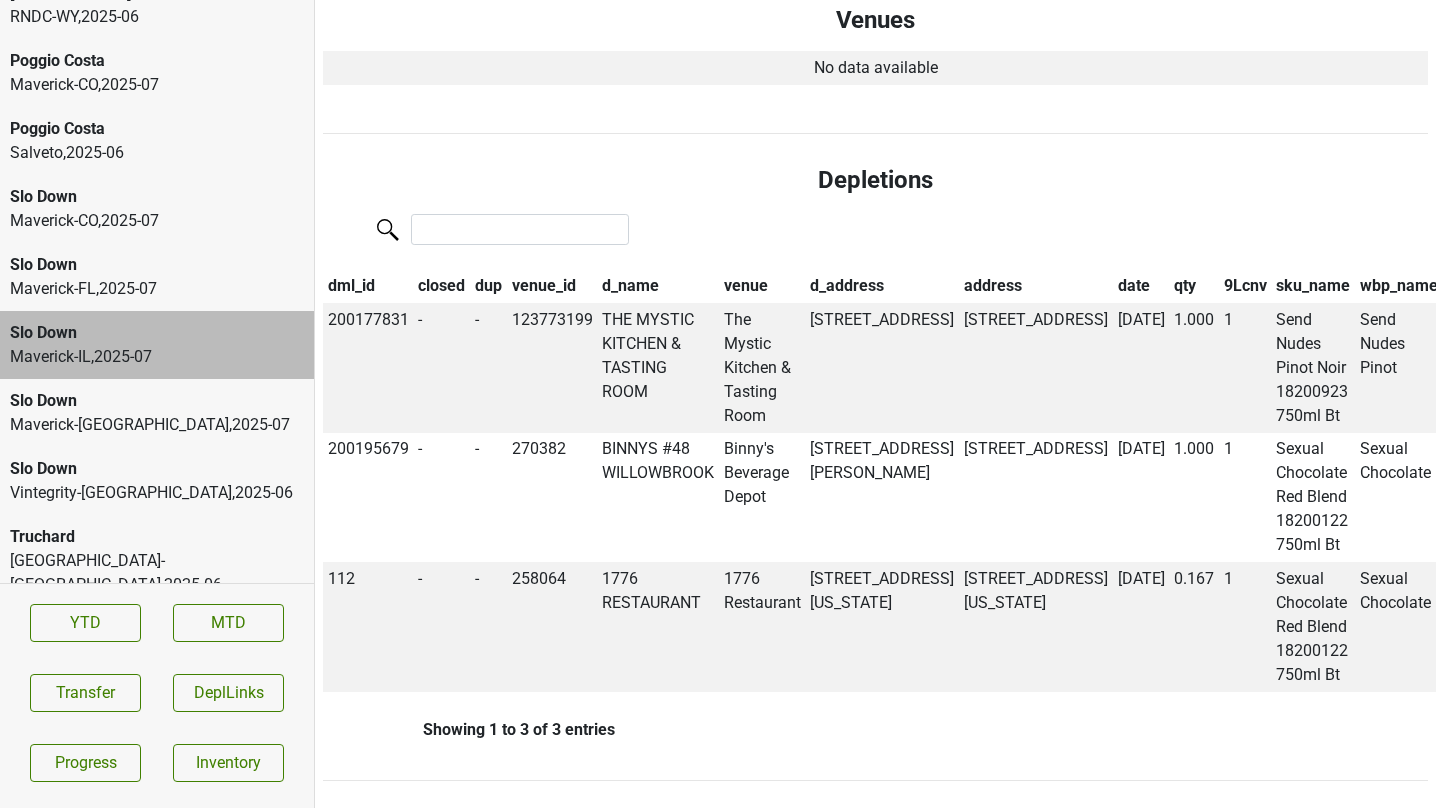 scroll, scrollTop: 812, scrollLeft: 0, axis: vertical 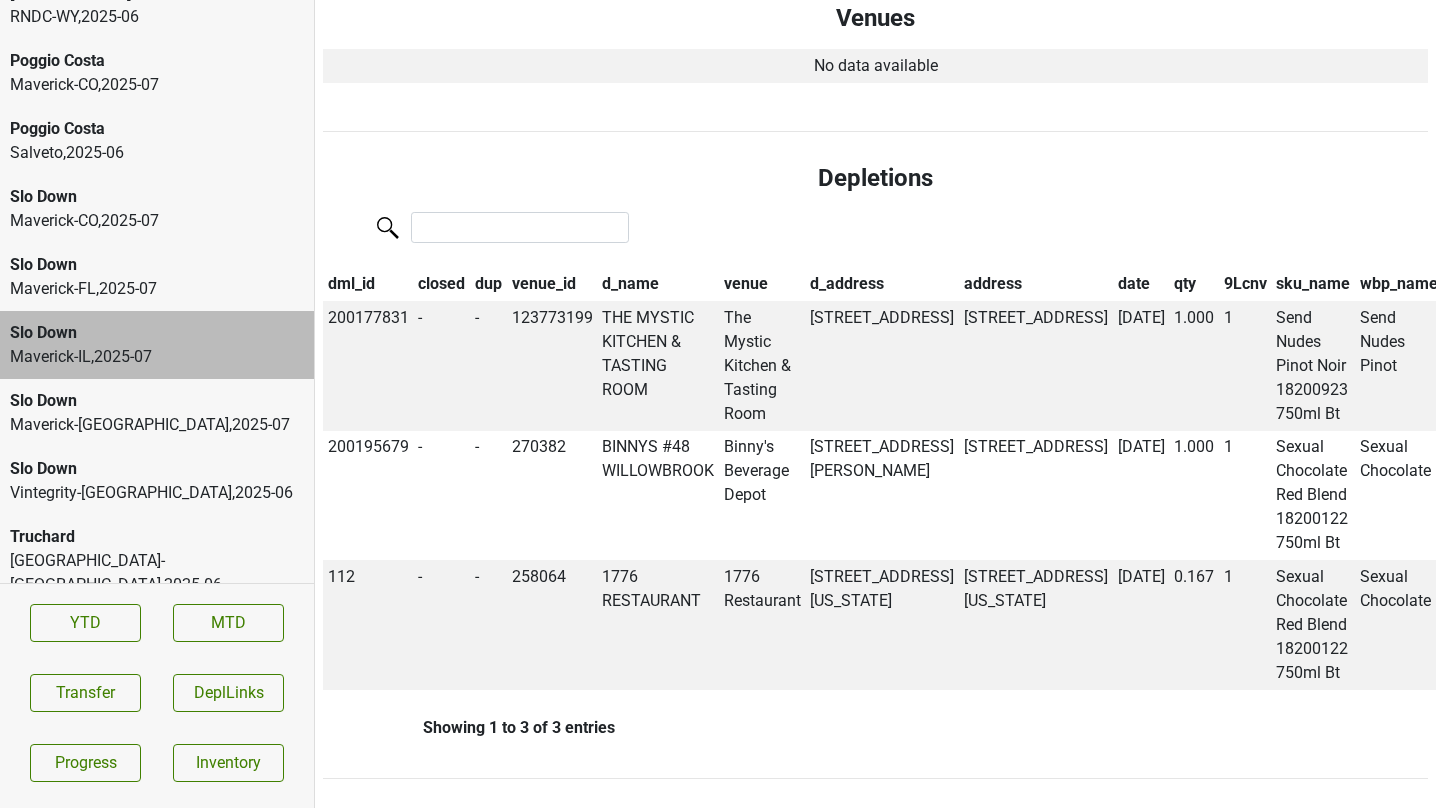 click on "Vintegrity-[GEOGRAPHIC_DATA] ,  2025 - 06" at bounding box center (157, 493) 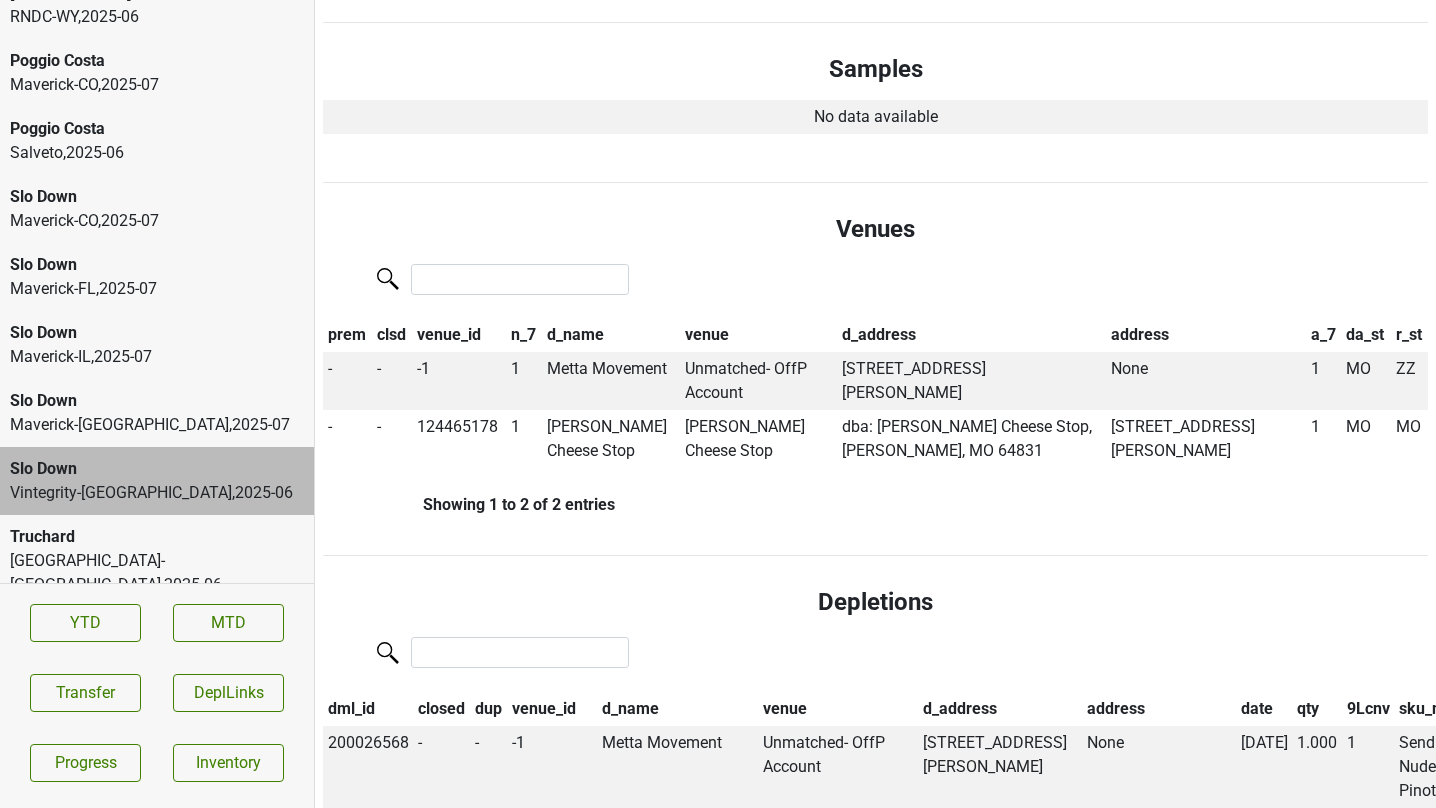 scroll, scrollTop: 685, scrollLeft: 0, axis: vertical 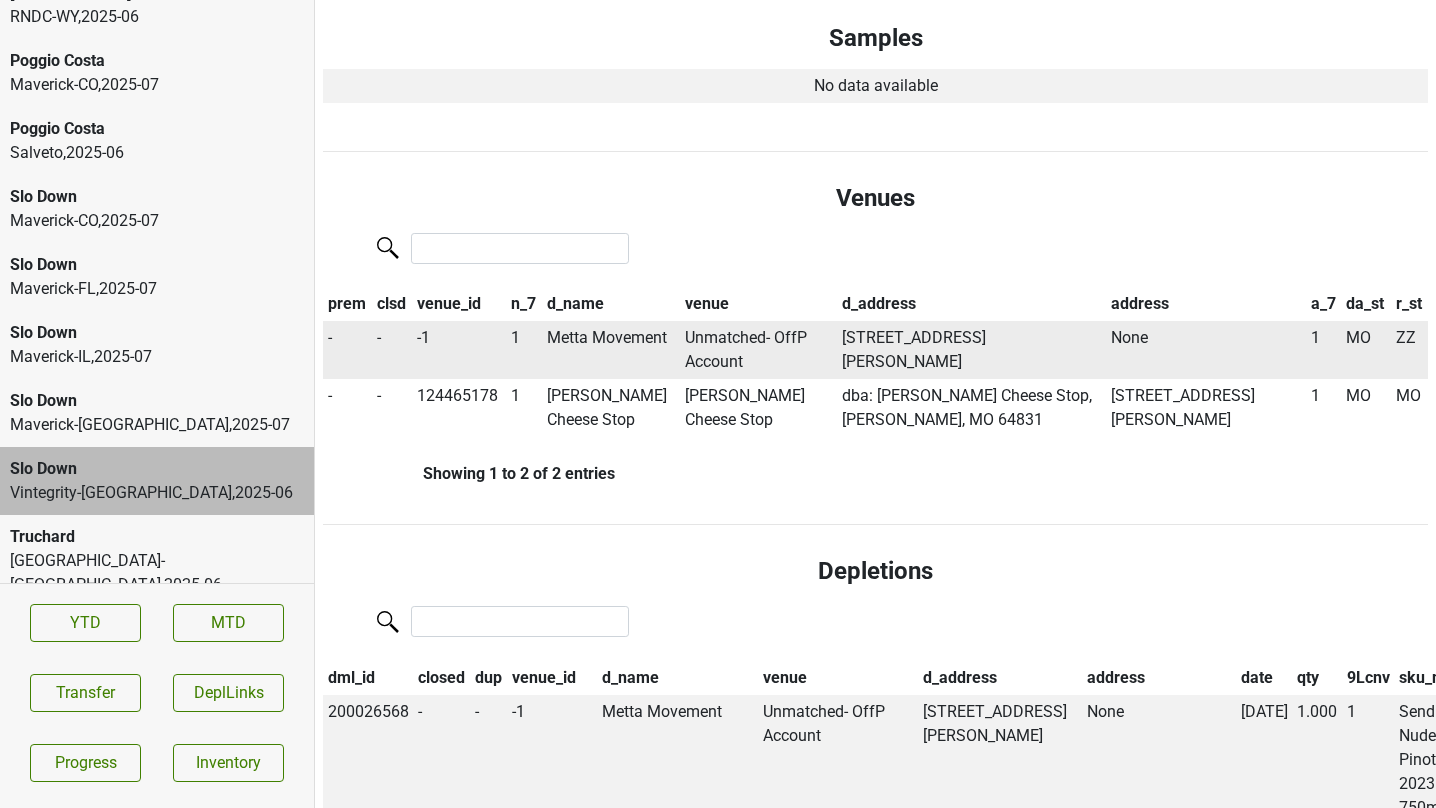 drag, startPoint x: 841, startPoint y: 334, endPoint x: 1097, endPoint y: 338, distance: 256.03125 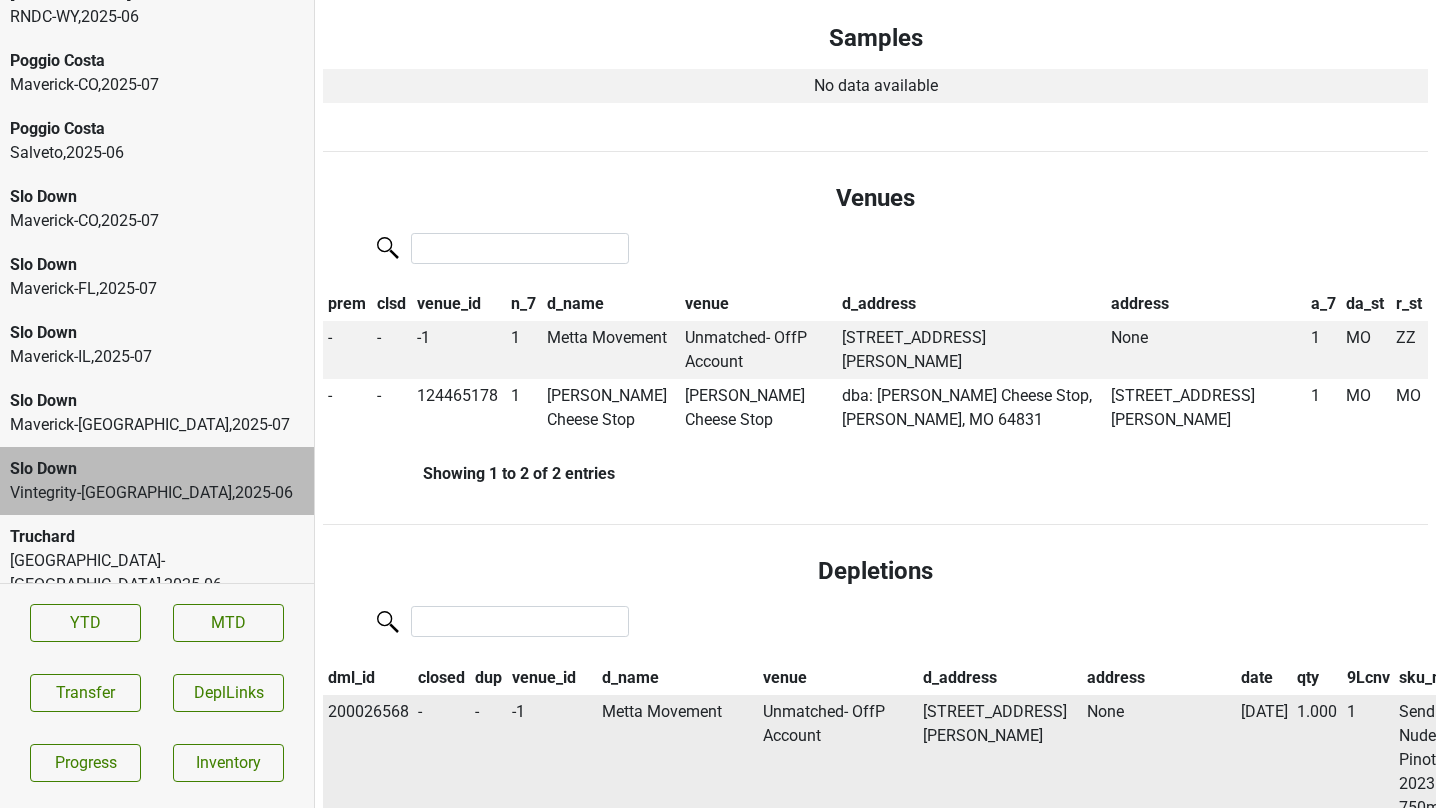 click on "200026568" at bounding box center (368, 760) 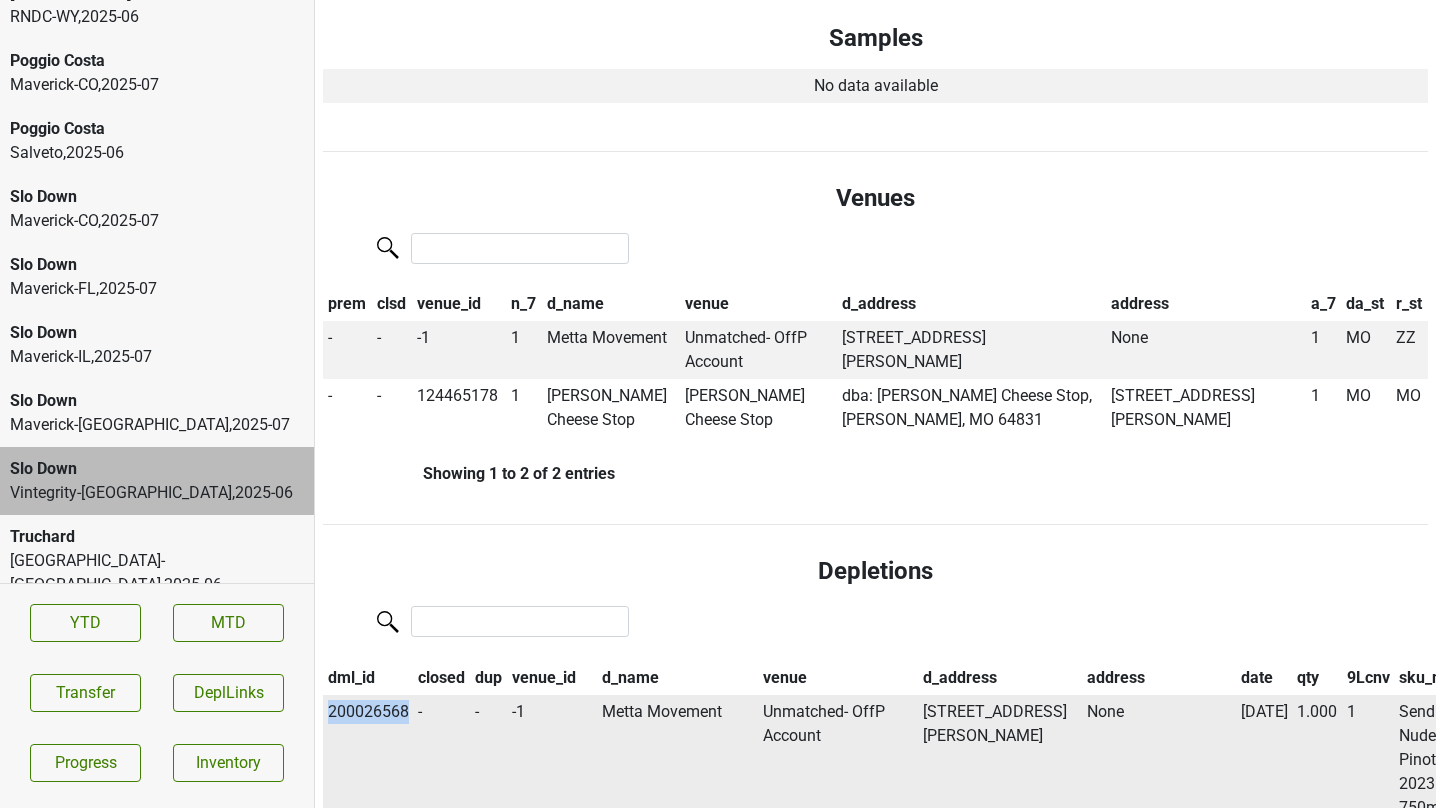 click on "200026568" at bounding box center [368, 760] 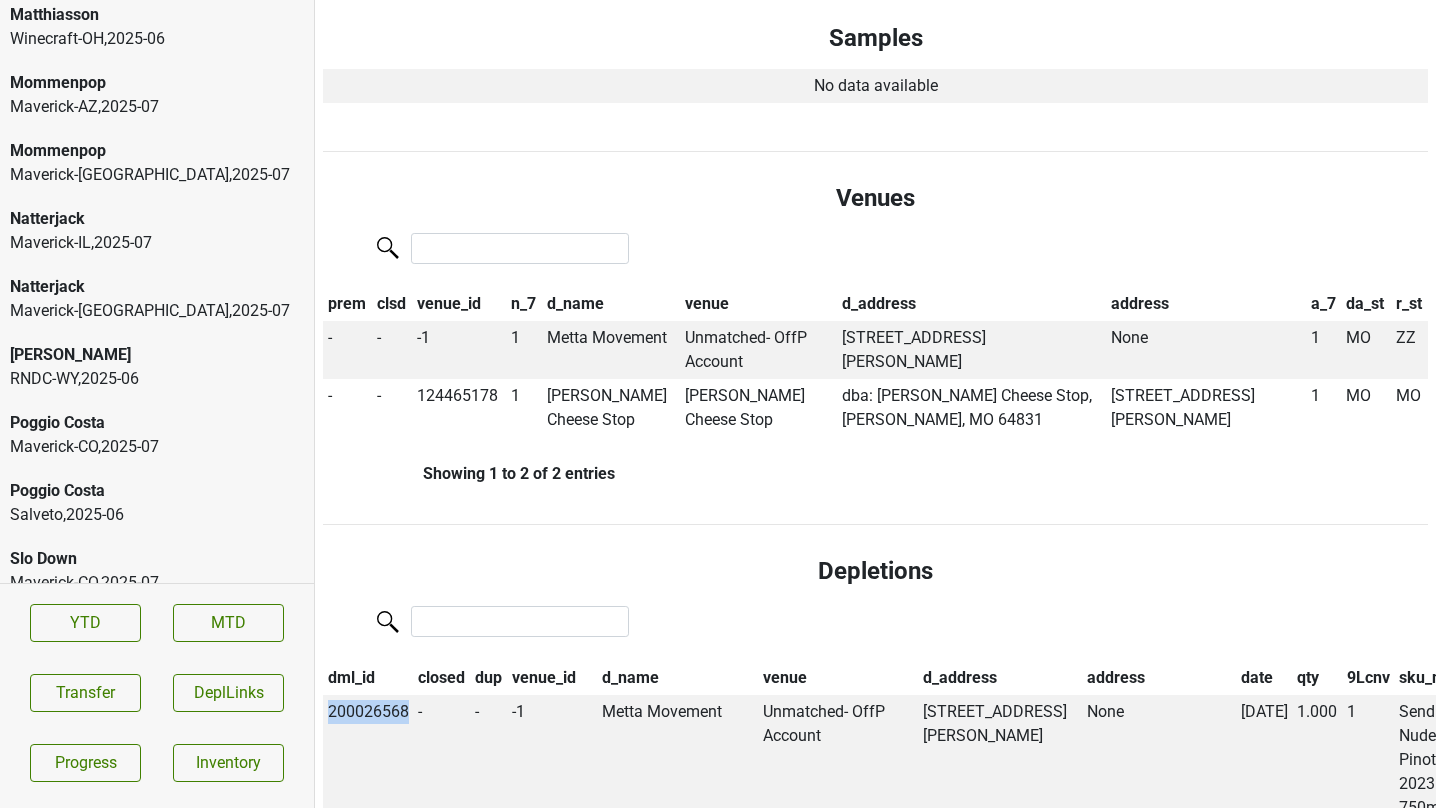 scroll, scrollTop: 0, scrollLeft: 0, axis: both 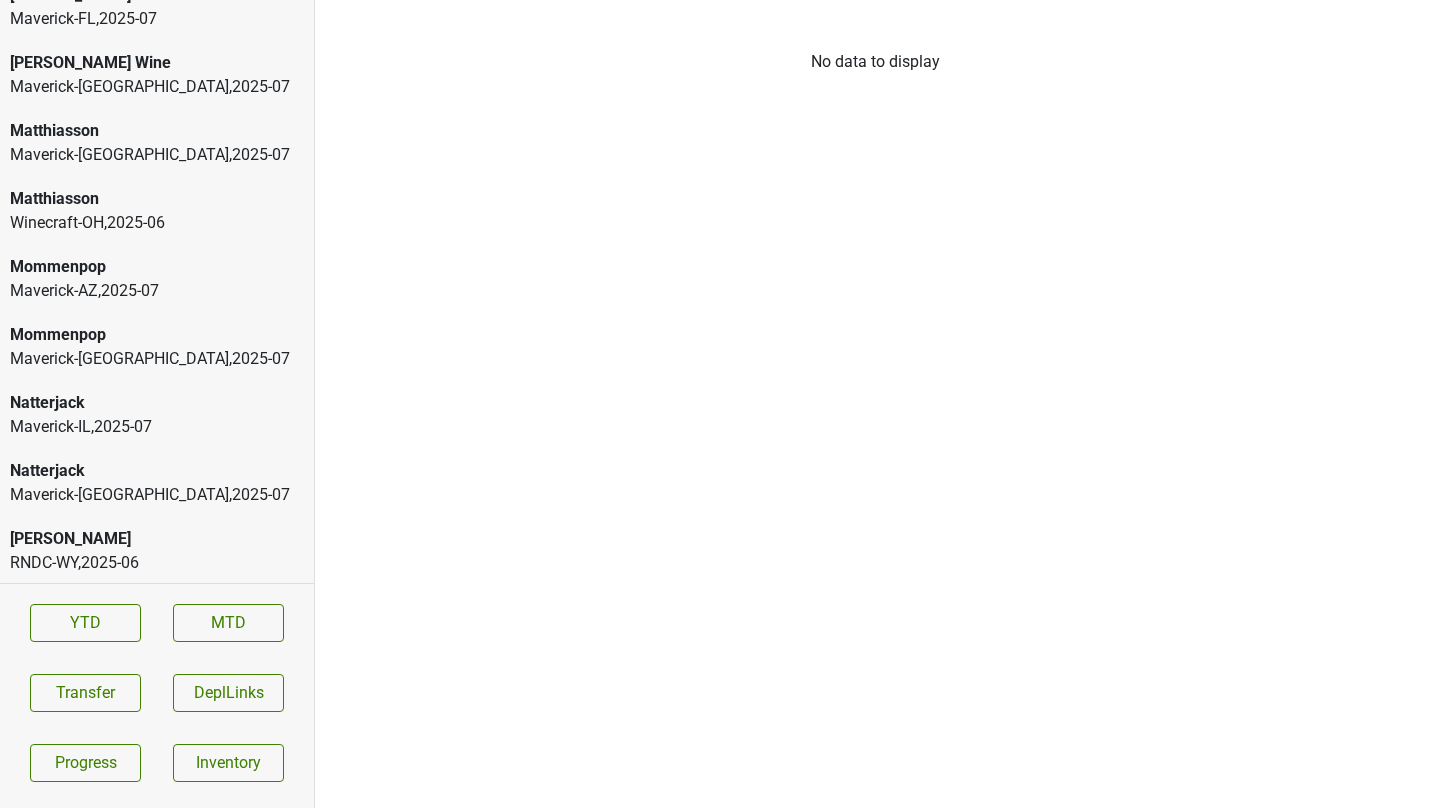 click on "Mommenpop Maverick-[GEOGRAPHIC_DATA] ,  2025 - 07" at bounding box center [157, 347] 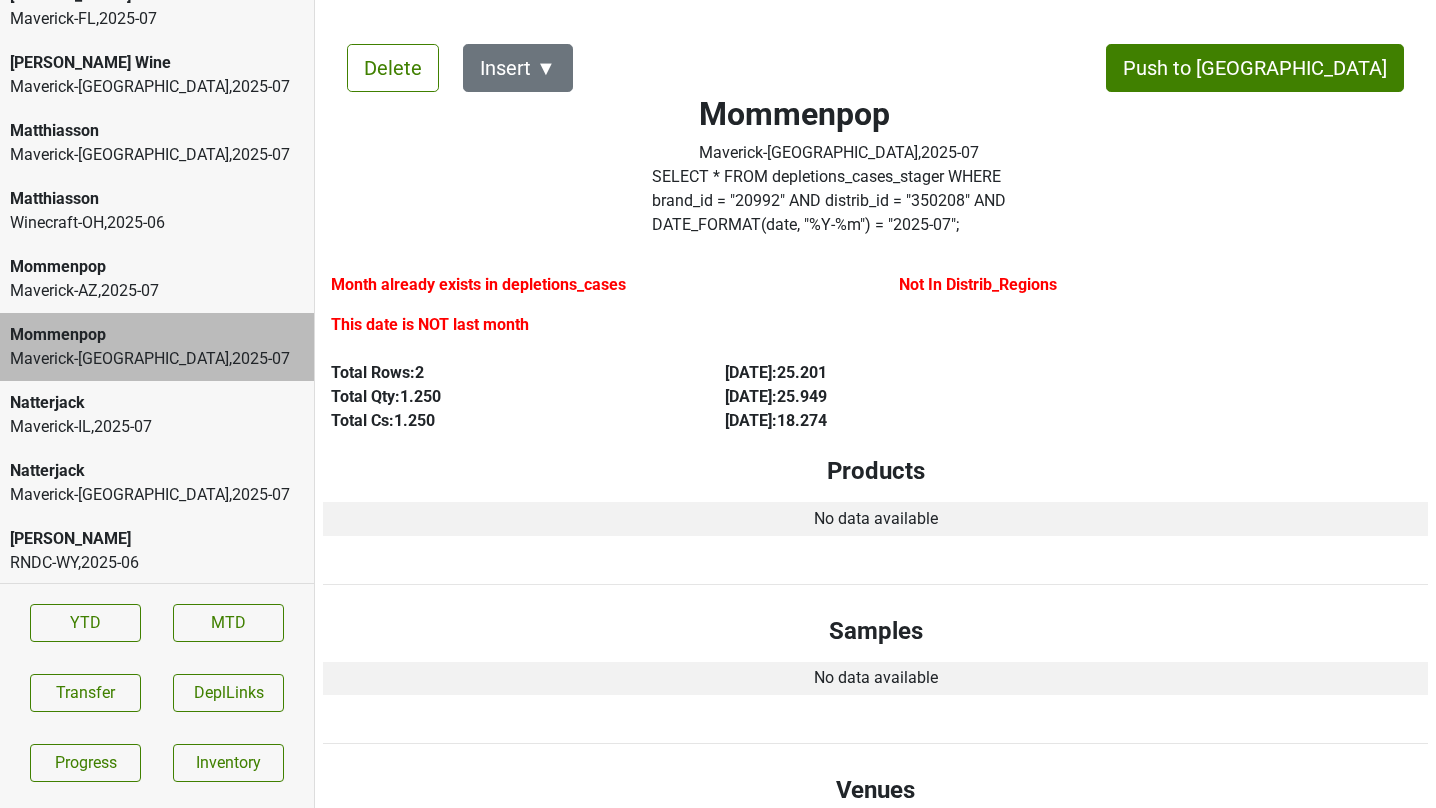 click on "Natterjack" at bounding box center [157, 403] 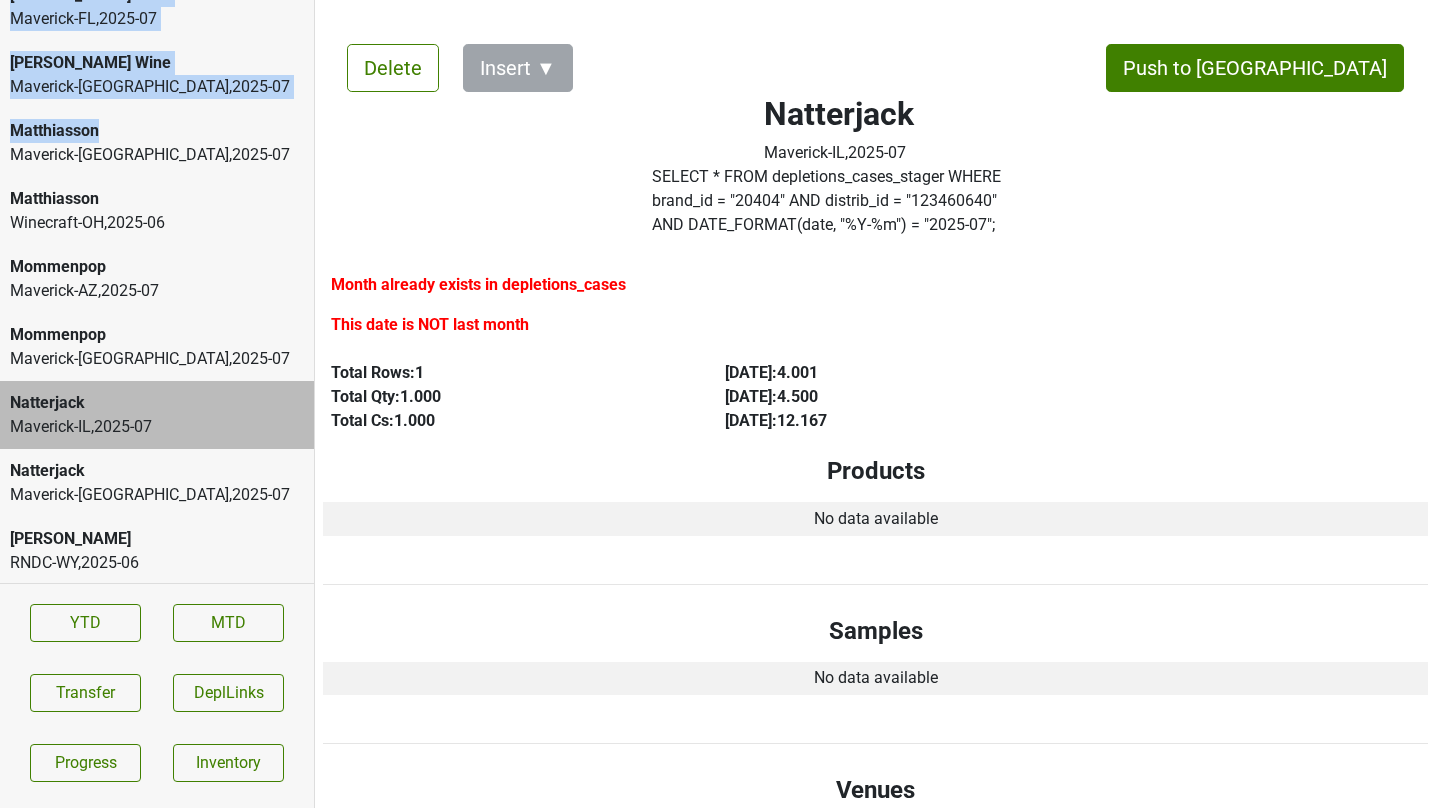 drag, startPoint x: 205, startPoint y: -1, endPoint x: 205, endPoint y: -30, distance: 29 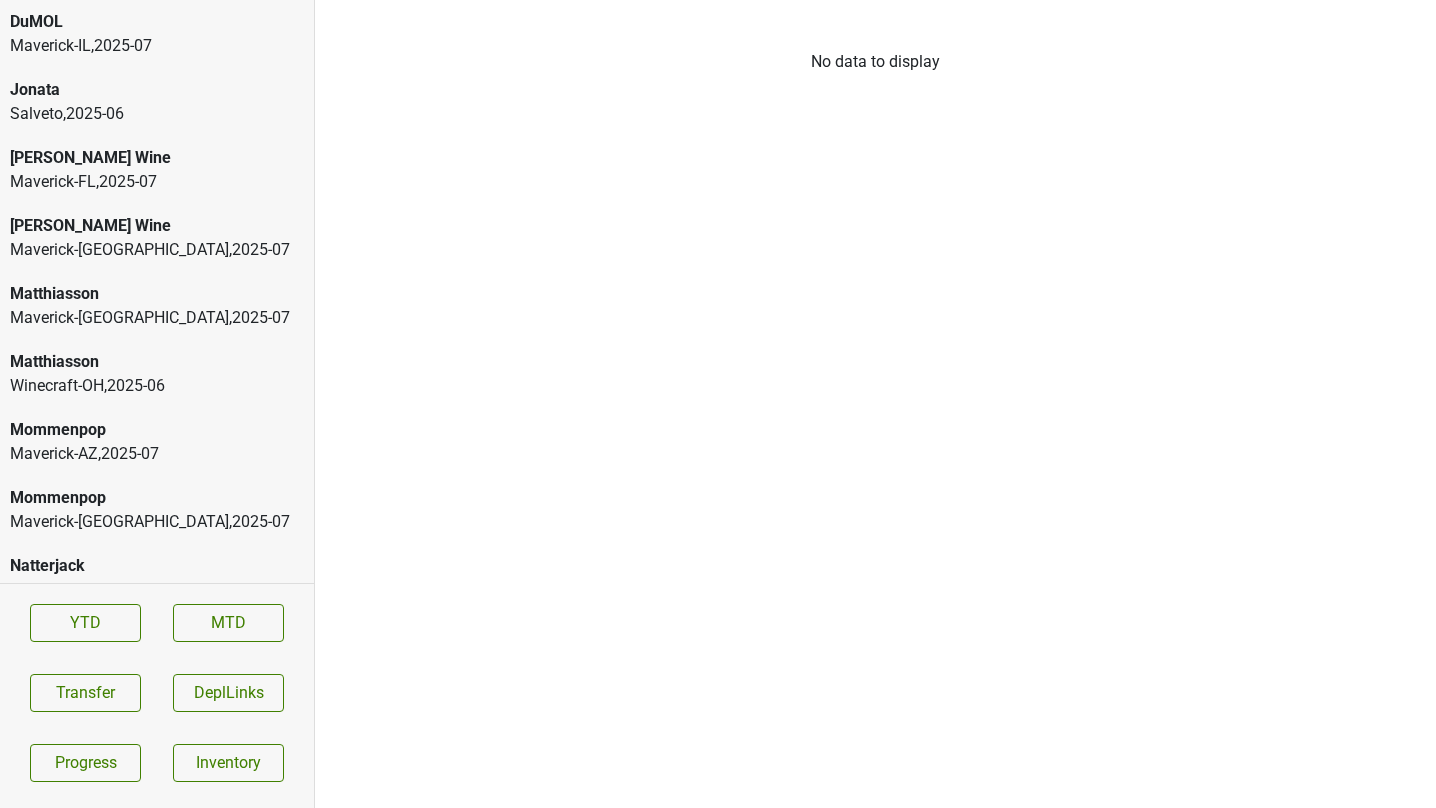 scroll, scrollTop: 0, scrollLeft: 0, axis: both 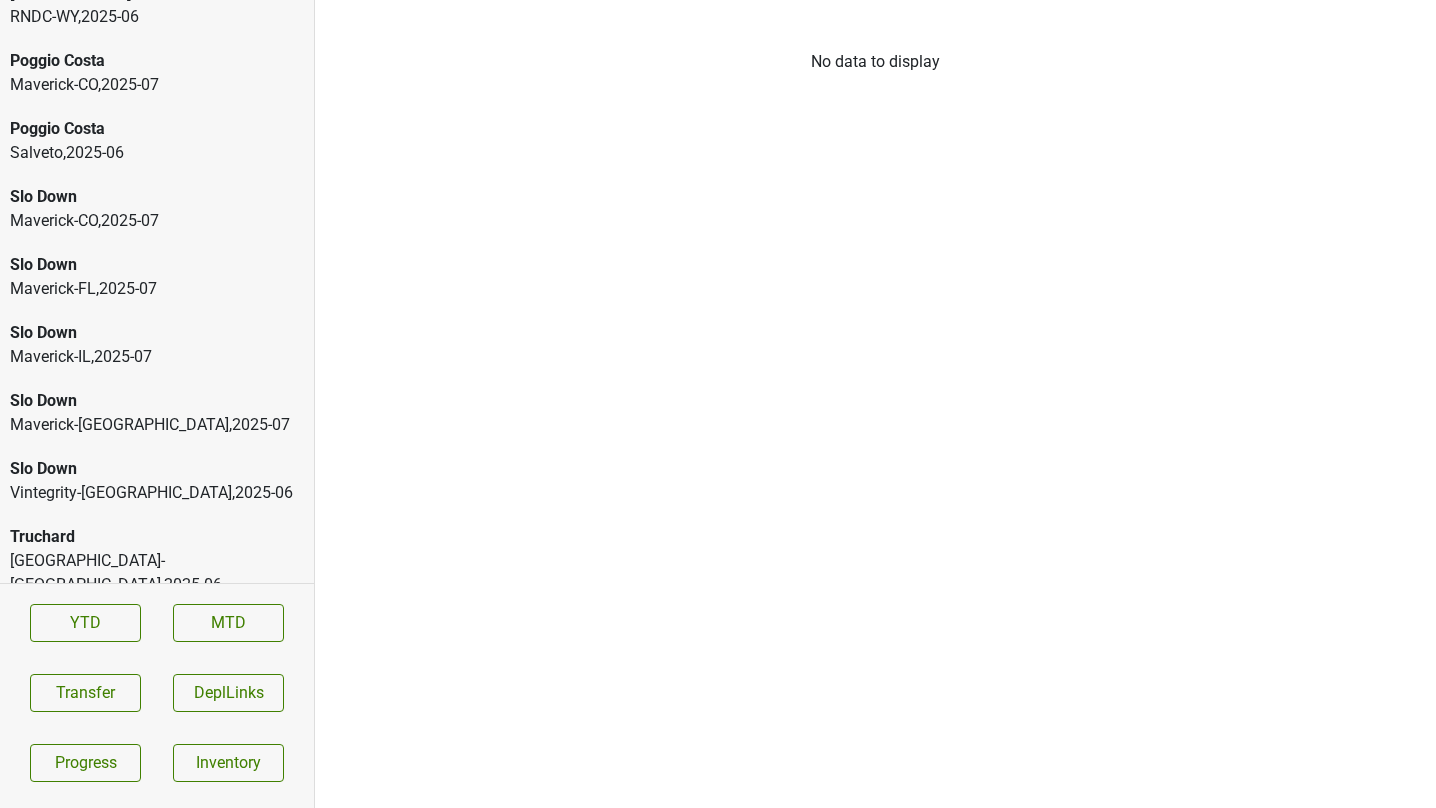 click on "Maverick-IL ,  2025 - 07" at bounding box center (157, 357) 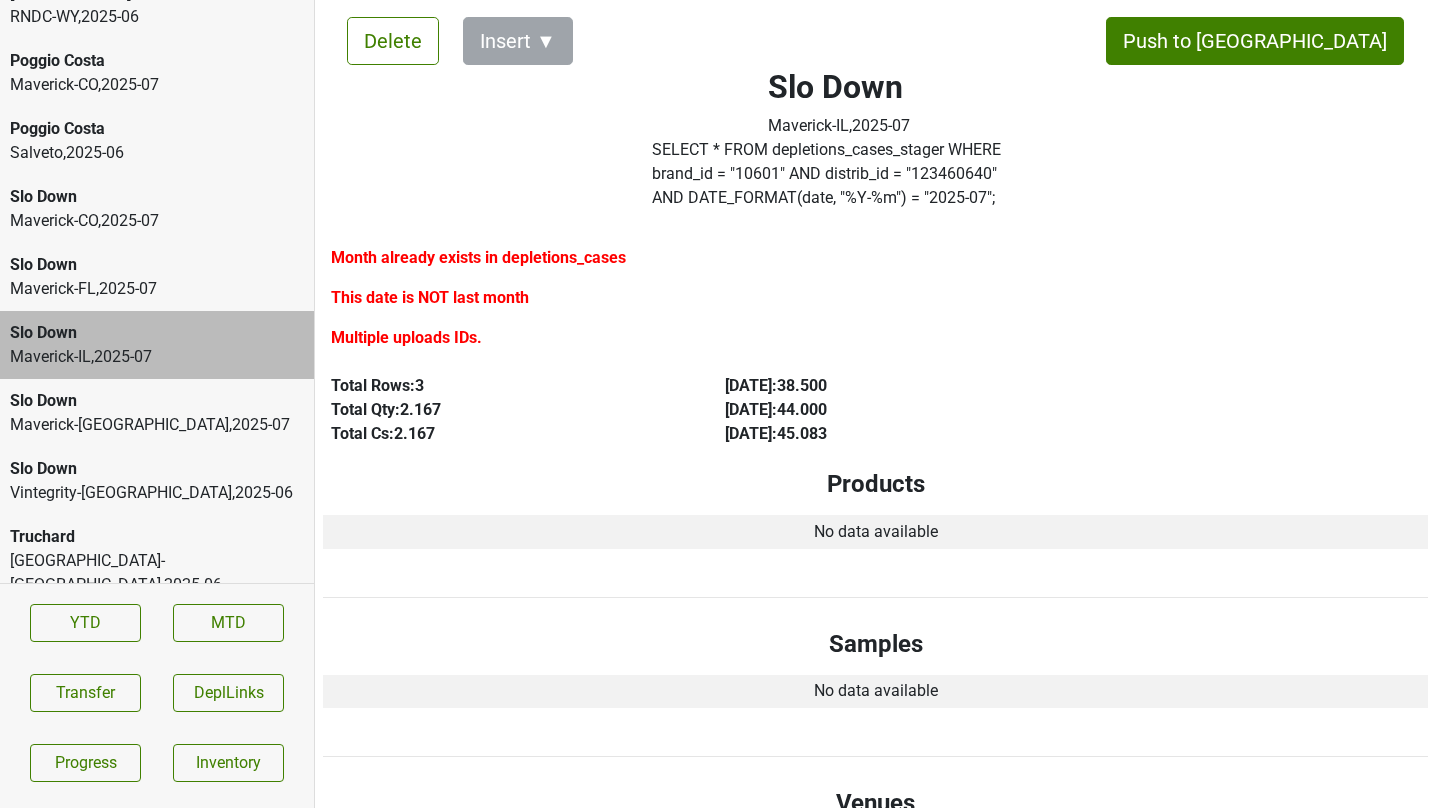 scroll, scrollTop: 32, scrollLeft: 0, axis: vertical 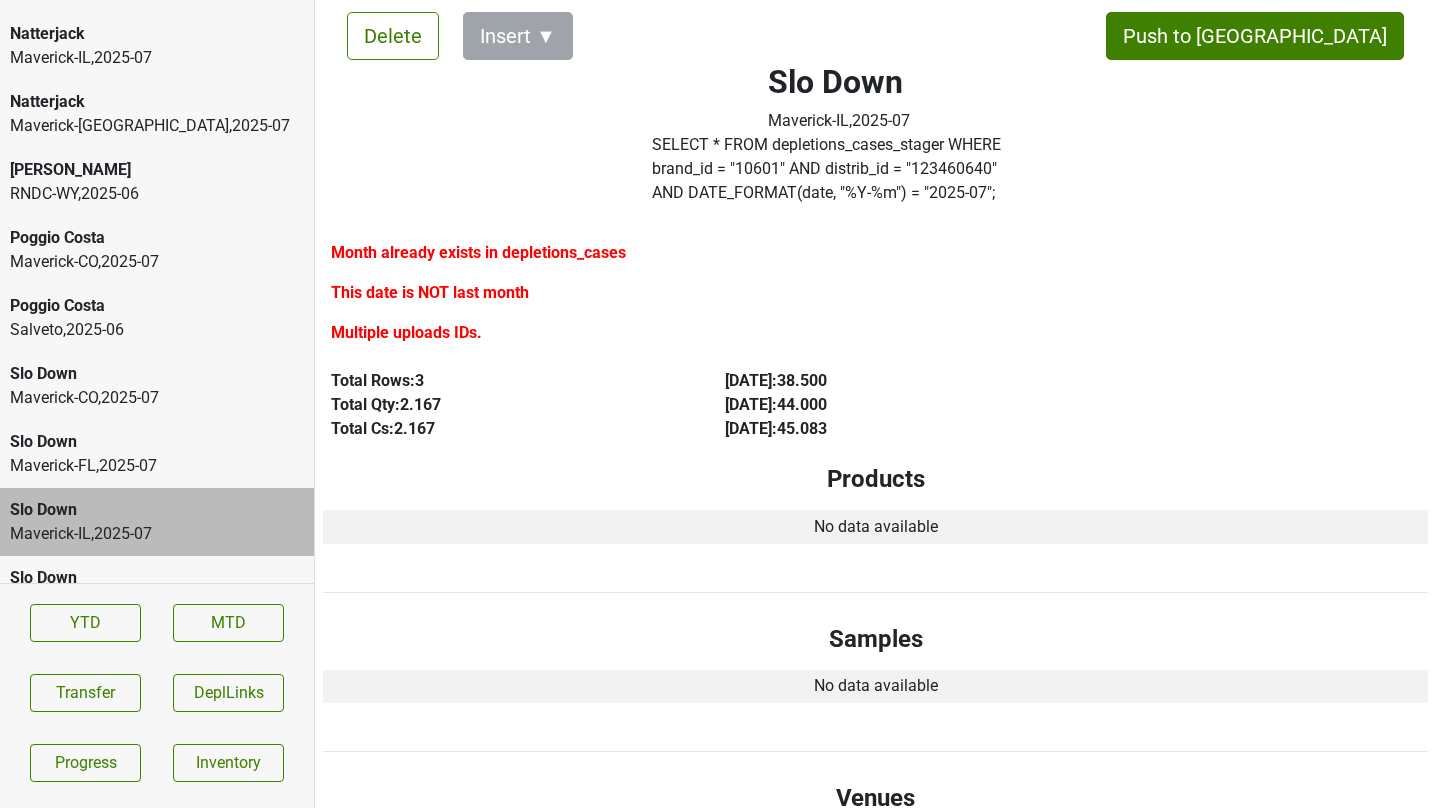 click on "Maverick-IL ,  2025 - 07" at bounding box center (157, 58) 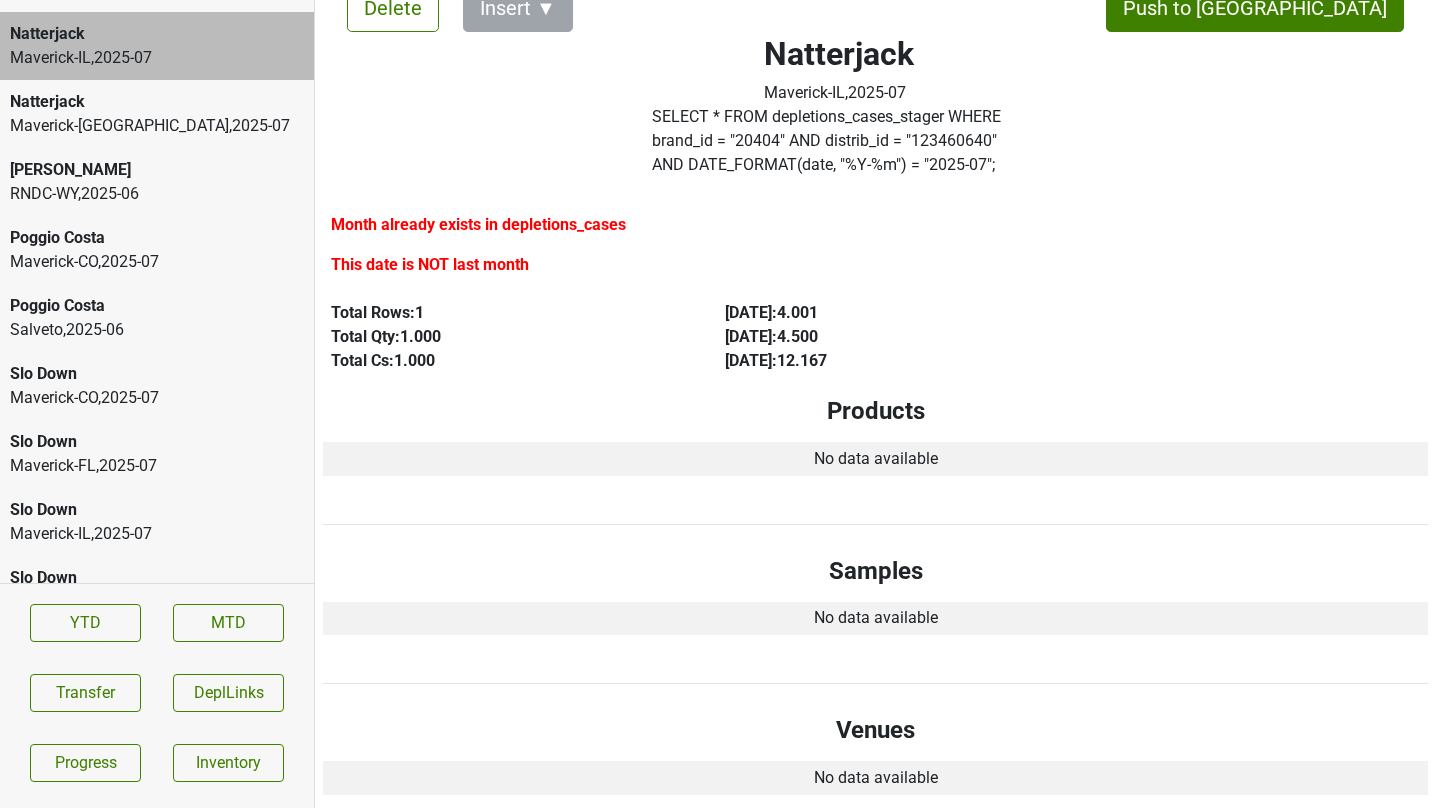 scroll, scrollTop: 69, scrollLeft: 0, axis: vertical 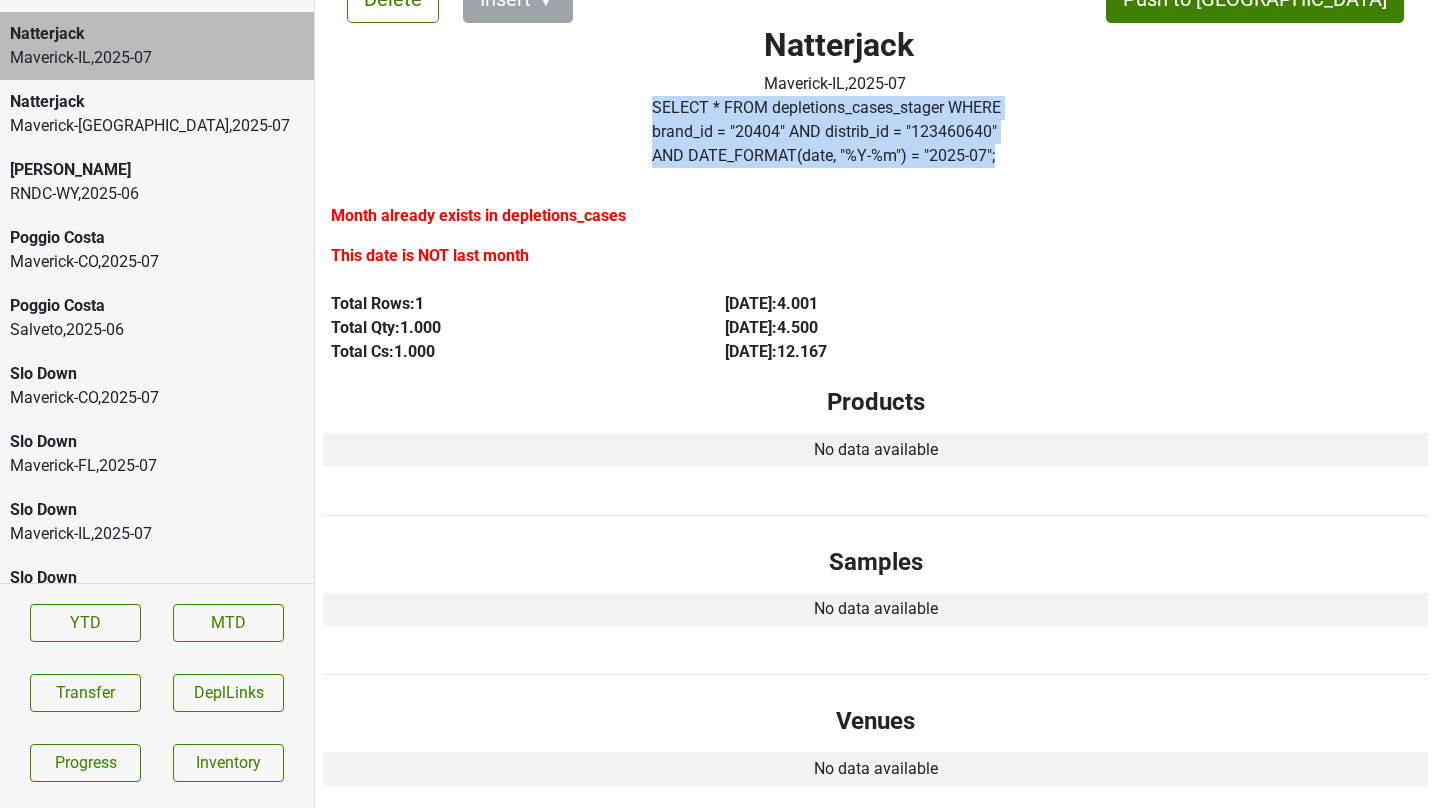 drag, startPoint x: 754, startPoint y: 164, endPoint x: 659, endPoint y: 128, distance: 101.59232 